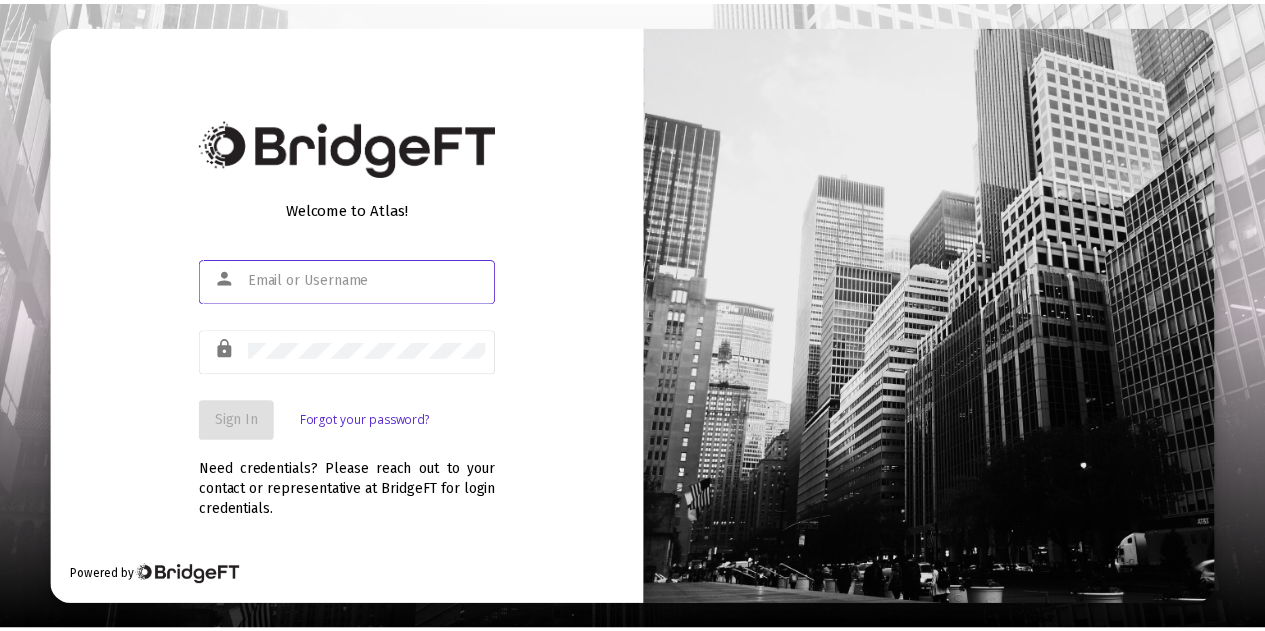 scroll, scrollTop: 0, scrollLeft: 0, axis: both 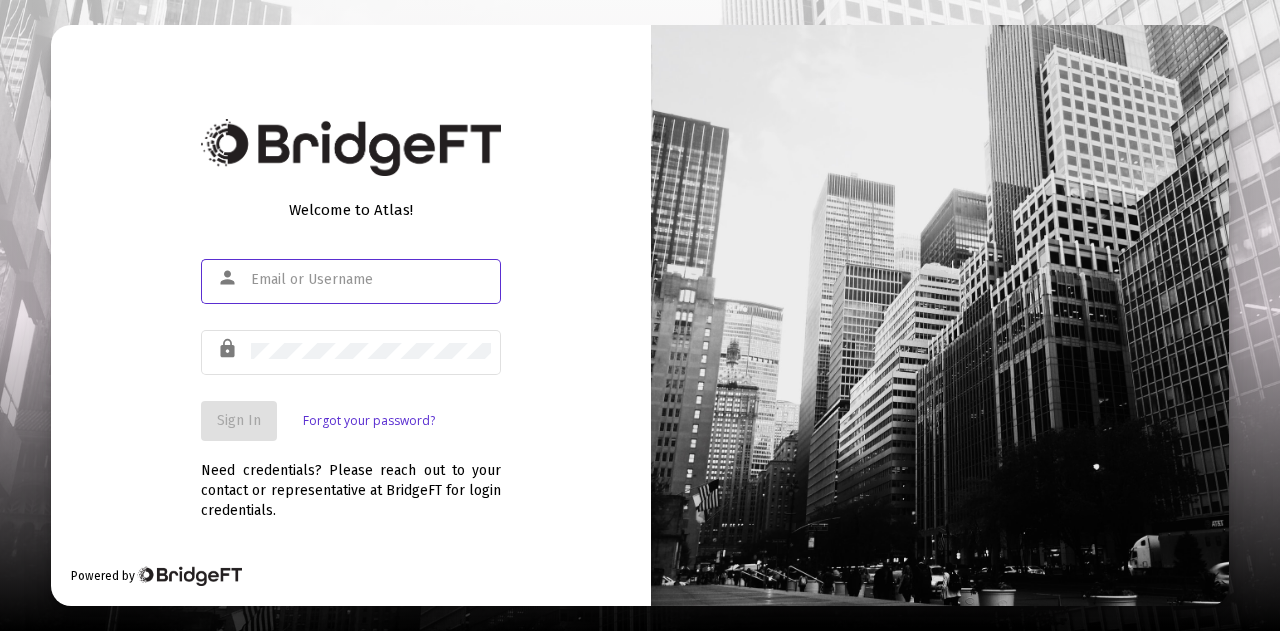 click at bounding box center (371, 280) 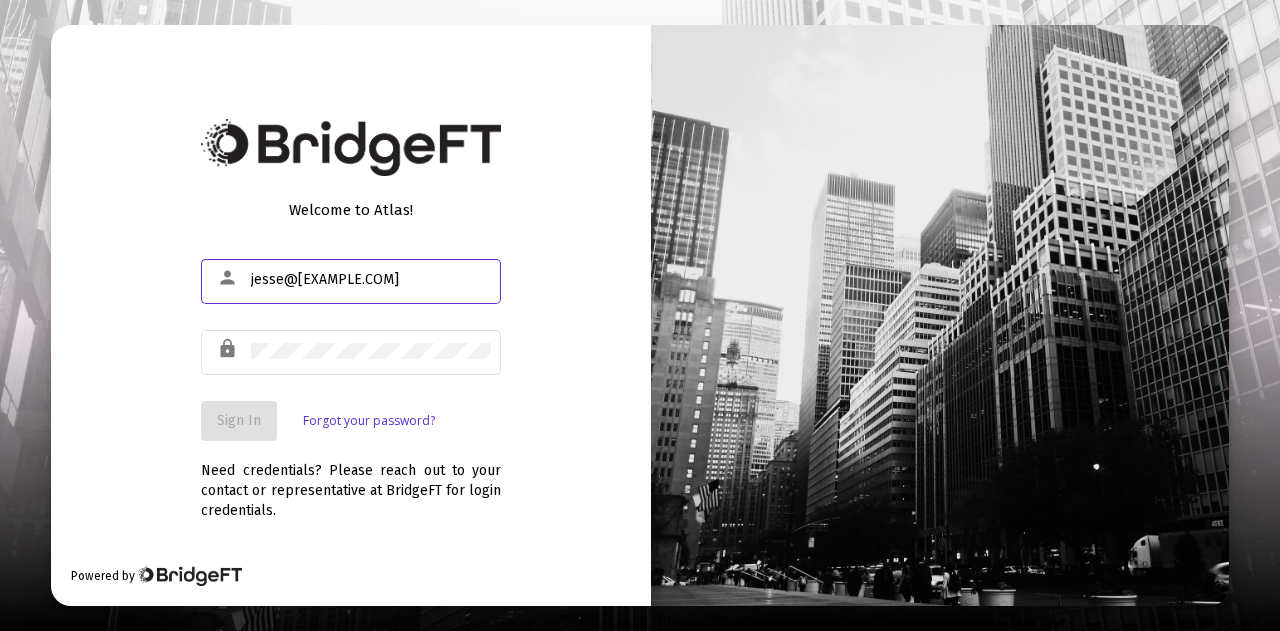 type on "jesse@[EXAMPLE.COM]" 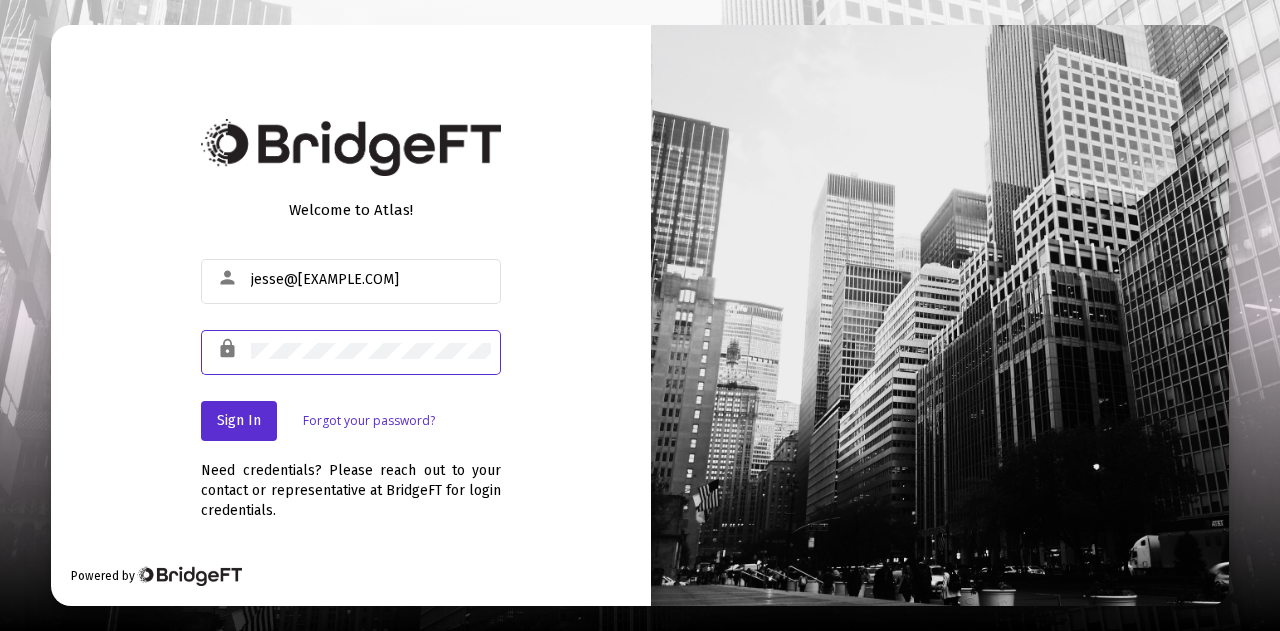 click on "Welcome to Atlas! person [EMAIL] lock Sign In Forgot your password? Need credentials? Please reach out to your contact or representative at BridgeFT for login credentials. Powered by" at bounding box center [351, 315] 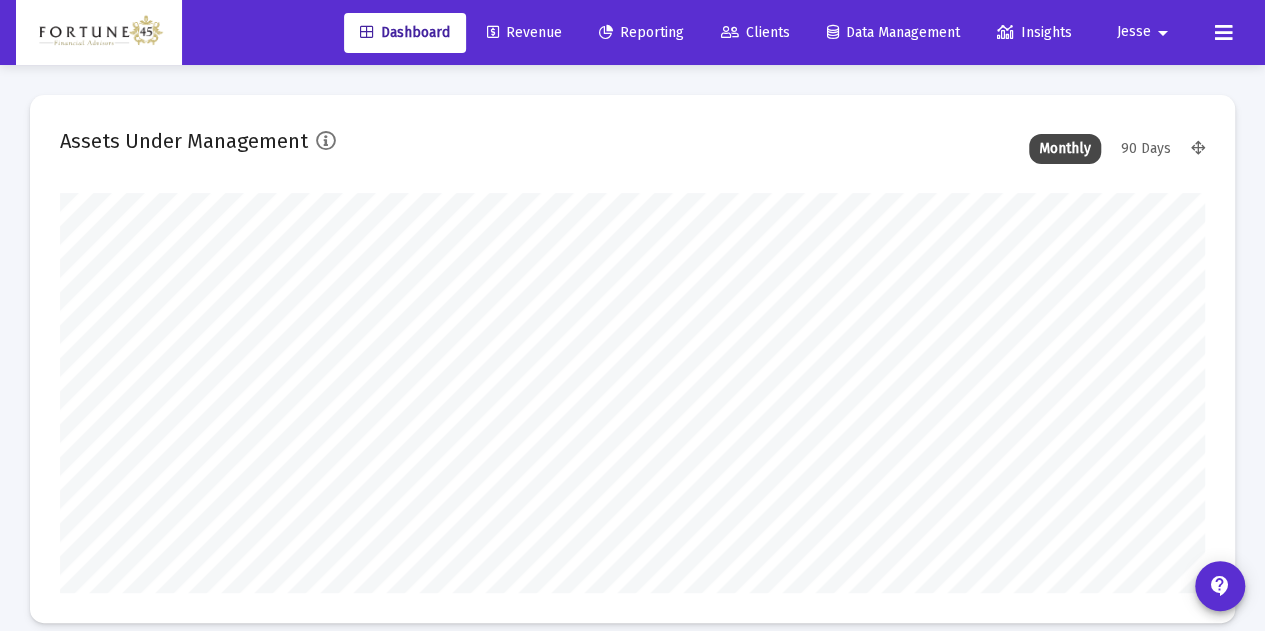 scroll, scrollTop: 999600, scrollLeft: 998855, axis: both 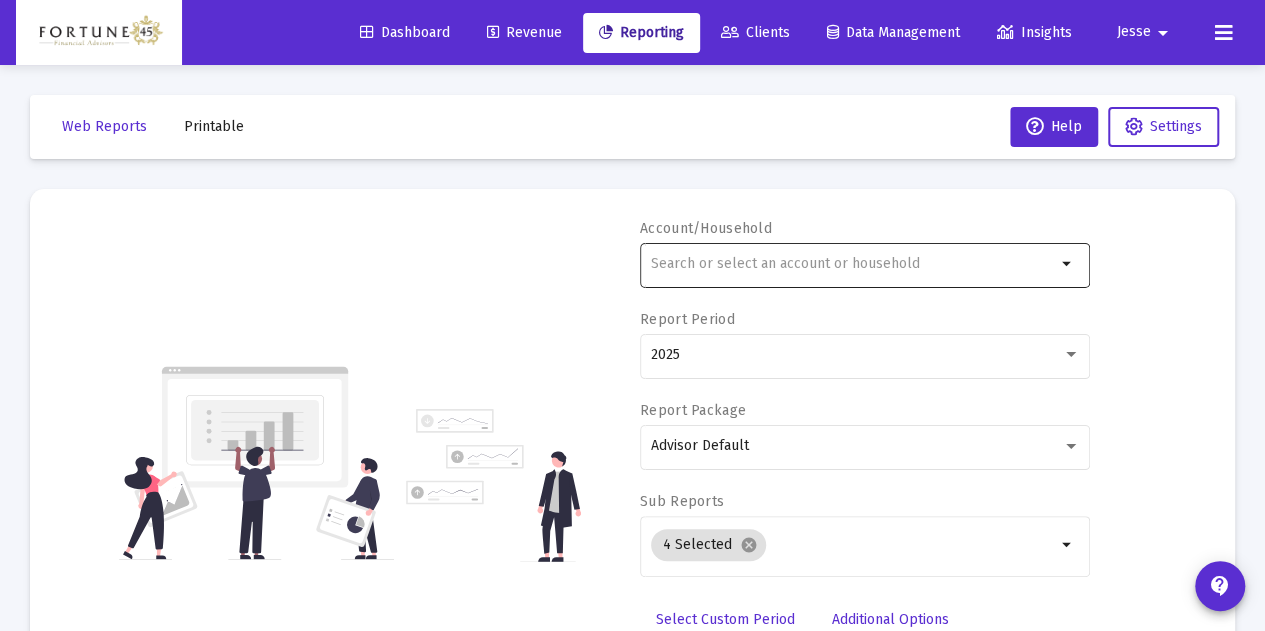 click at bounding box center (853, 264) 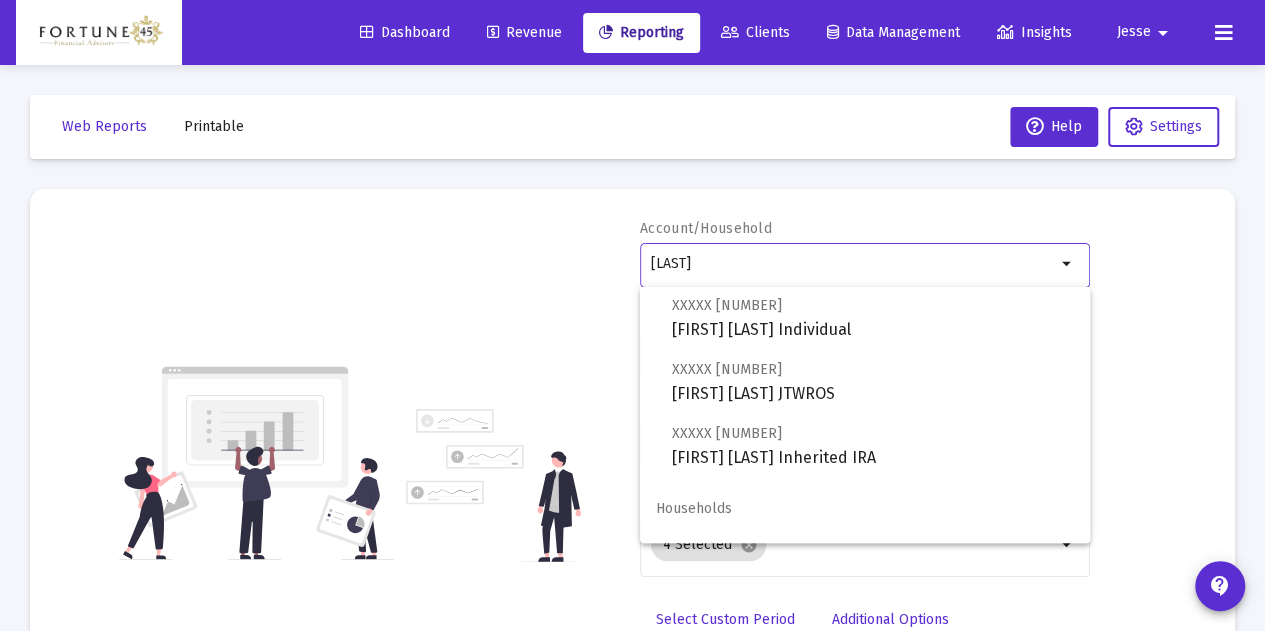 scroll, scrollTop: 80, scrollLeft: 0, axis: vertical 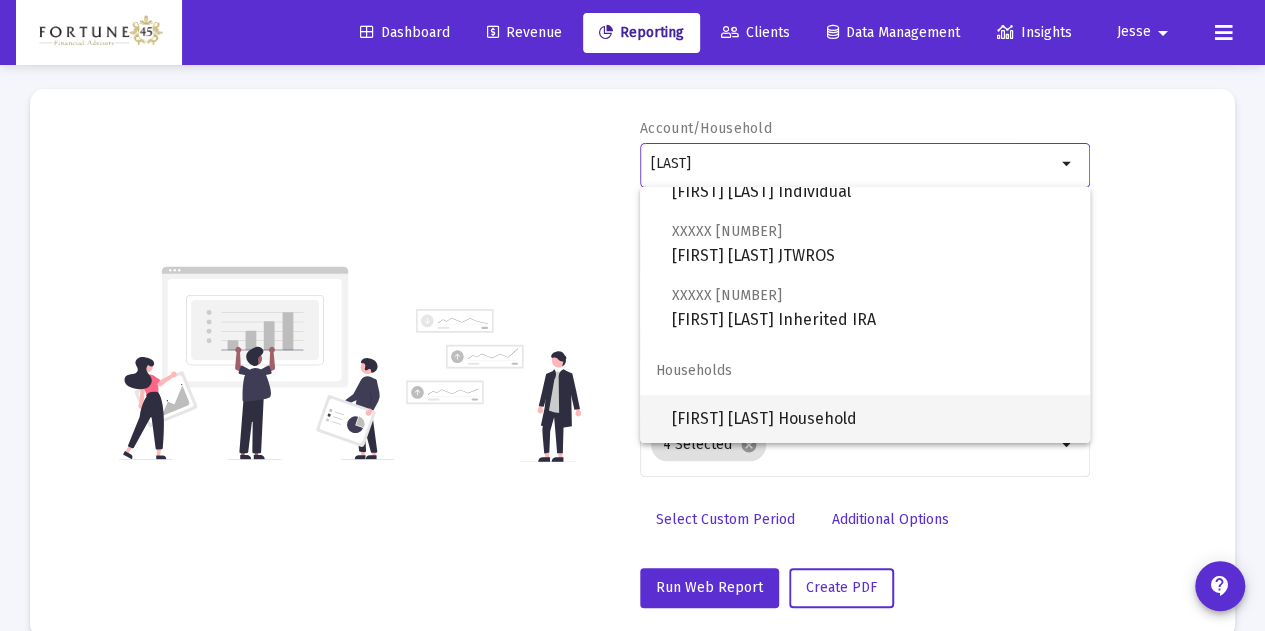 type on "[LAST]" 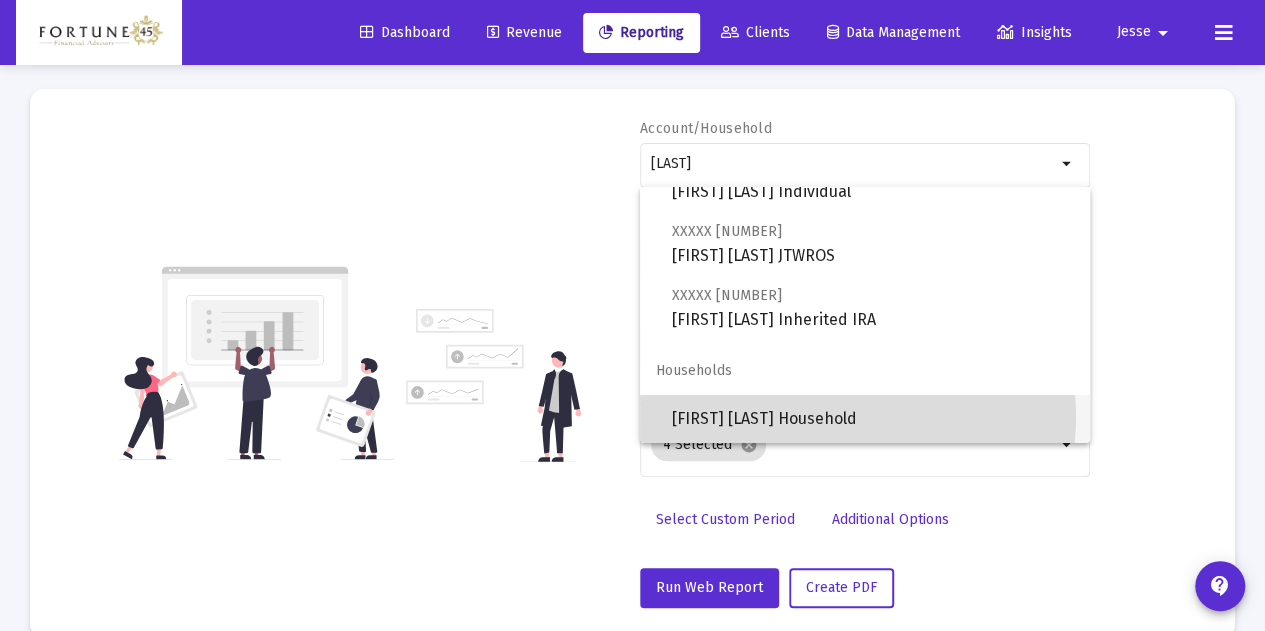 click on "[FIRST] [LAST] Household" at bounding box center (873, 419) 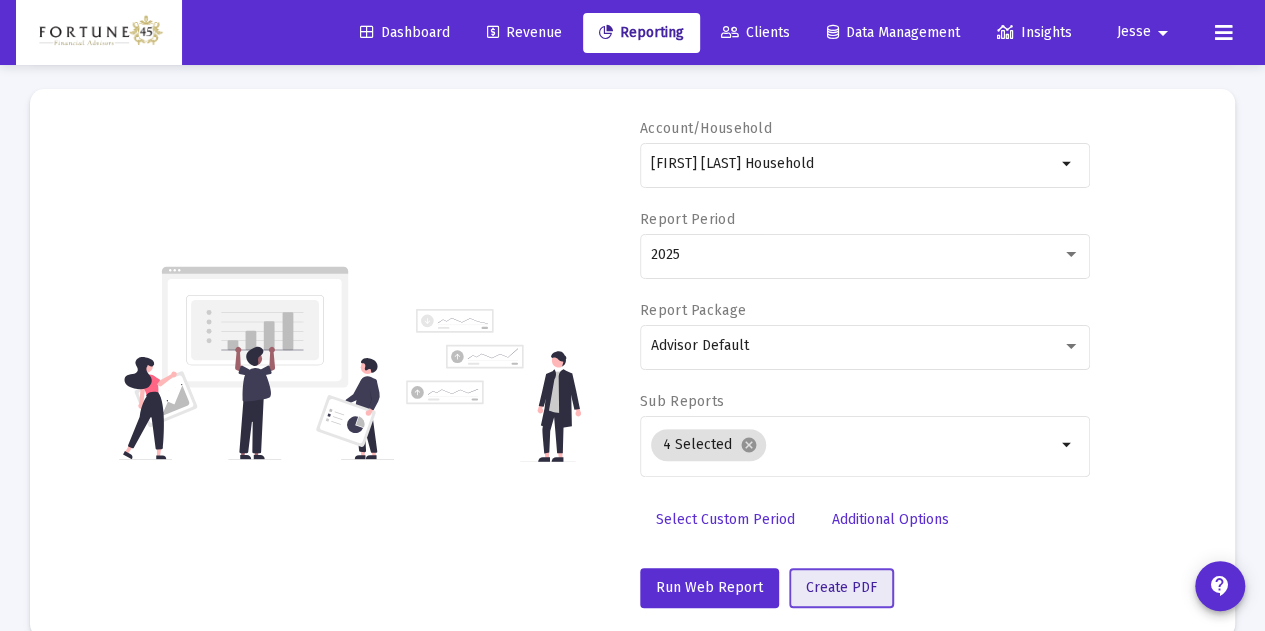 click on "Create PDF" at bounding box center [841, 587] 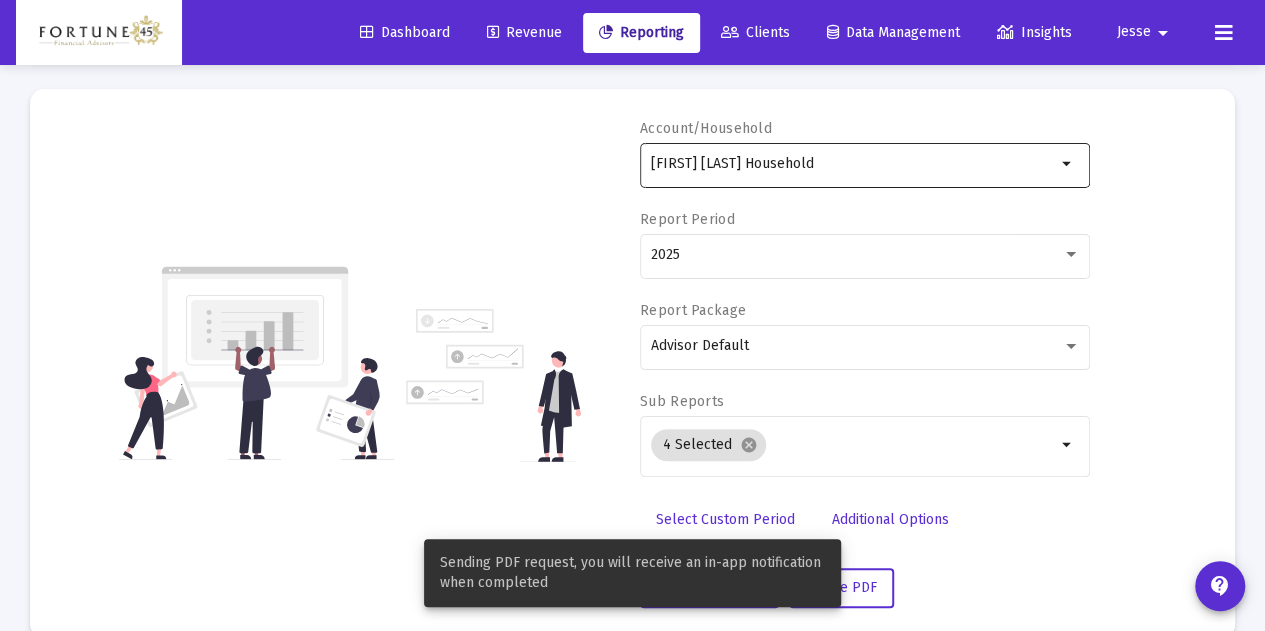 click on "[FIRST] [LAST] Household" at bounding box center [853, 164] 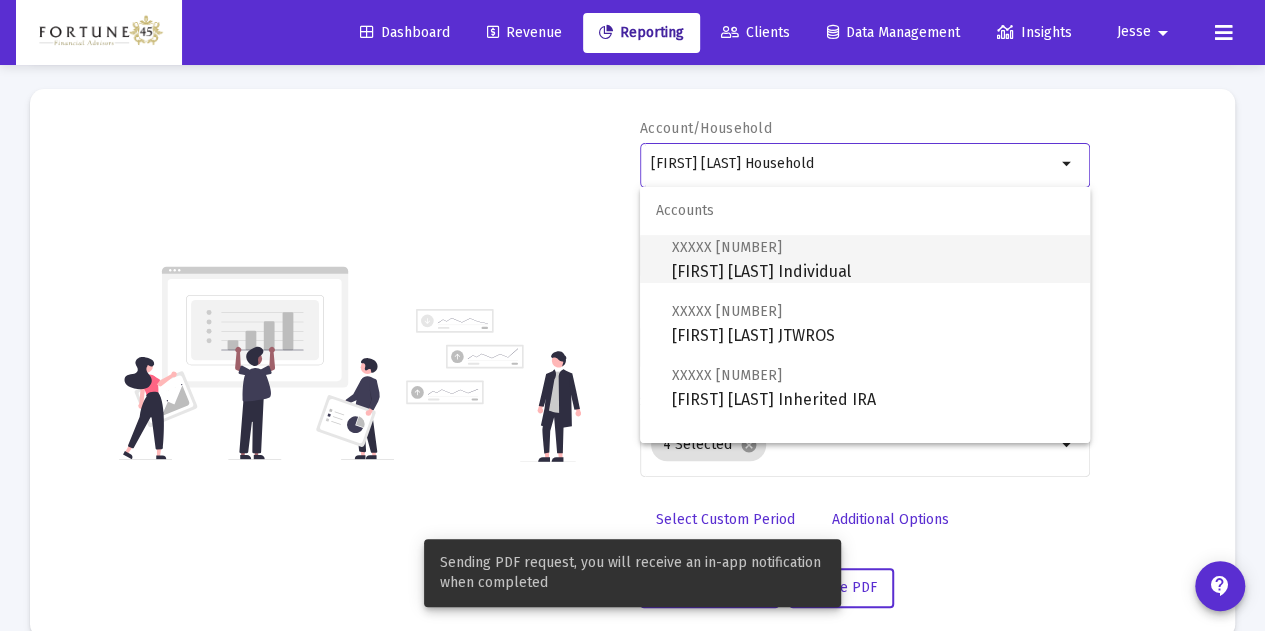click on "XXXXX [PHONE] [FIRST] [LAST] Individual" at bounding box center (873, 259) 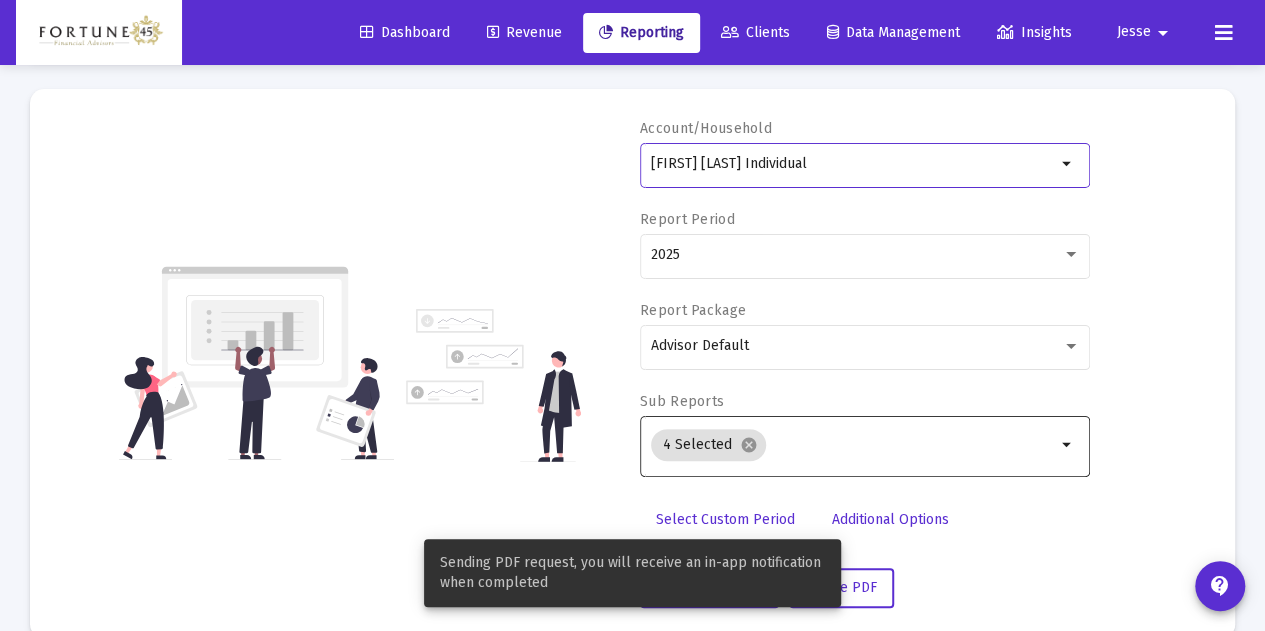 click at bounding box center [915, 445] 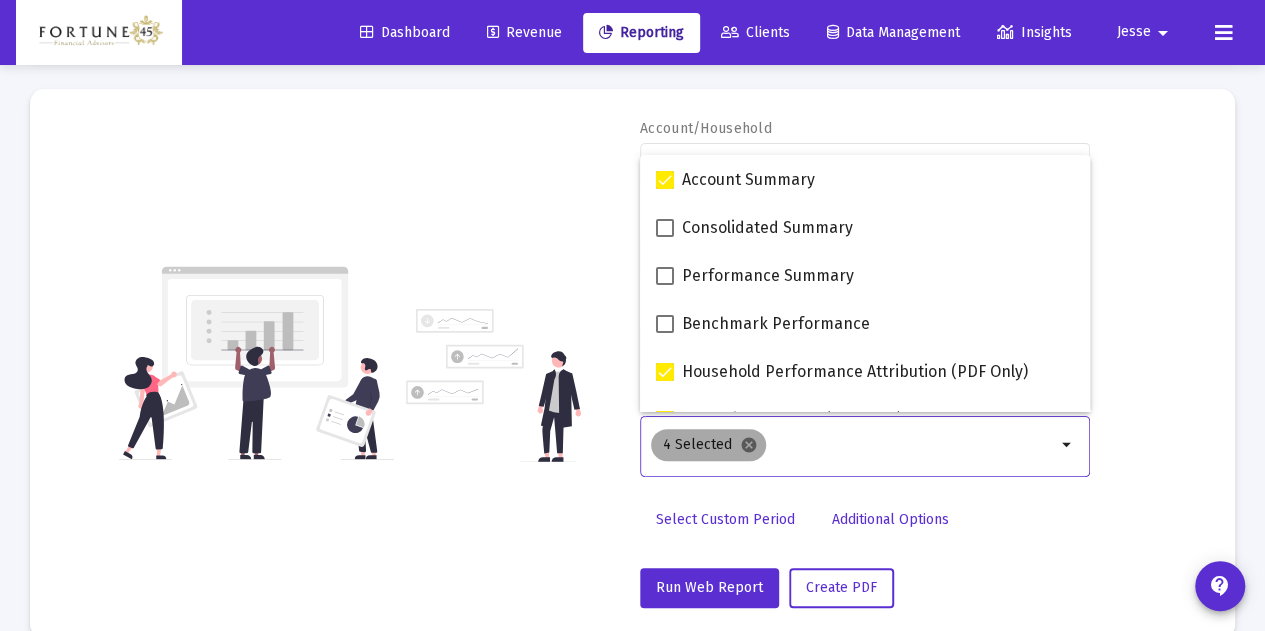 click on "cancel" at bounding box center [749, 445] 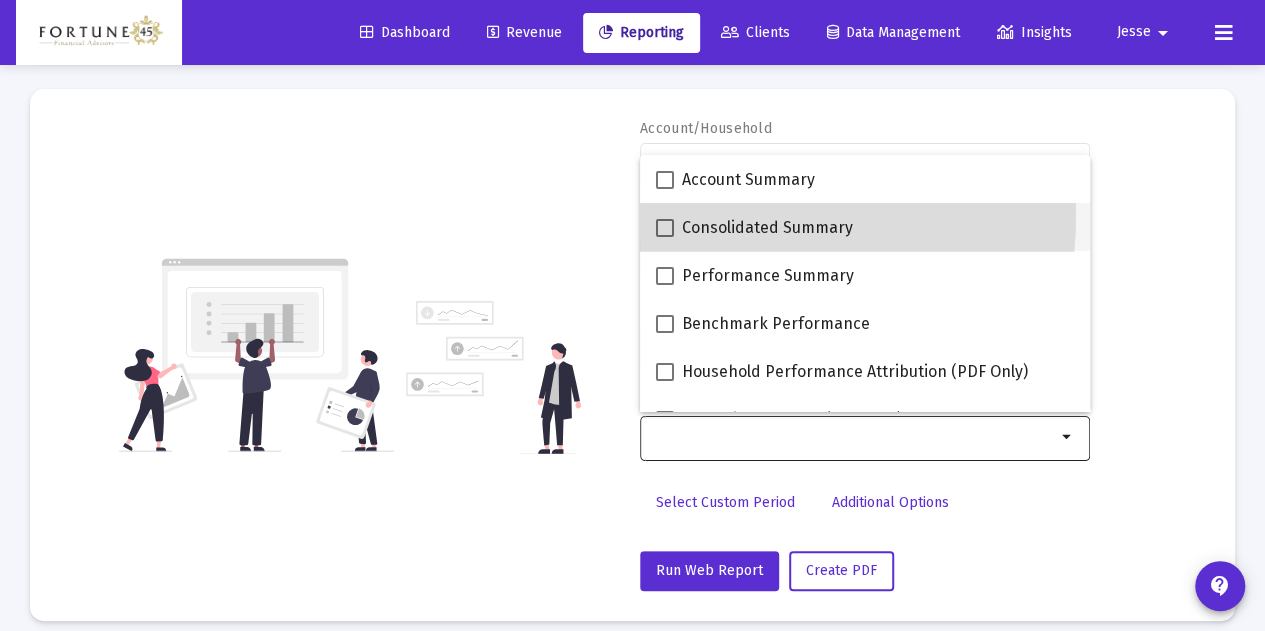 click on "Consolidated Summary" at bounding box center [754, 227] 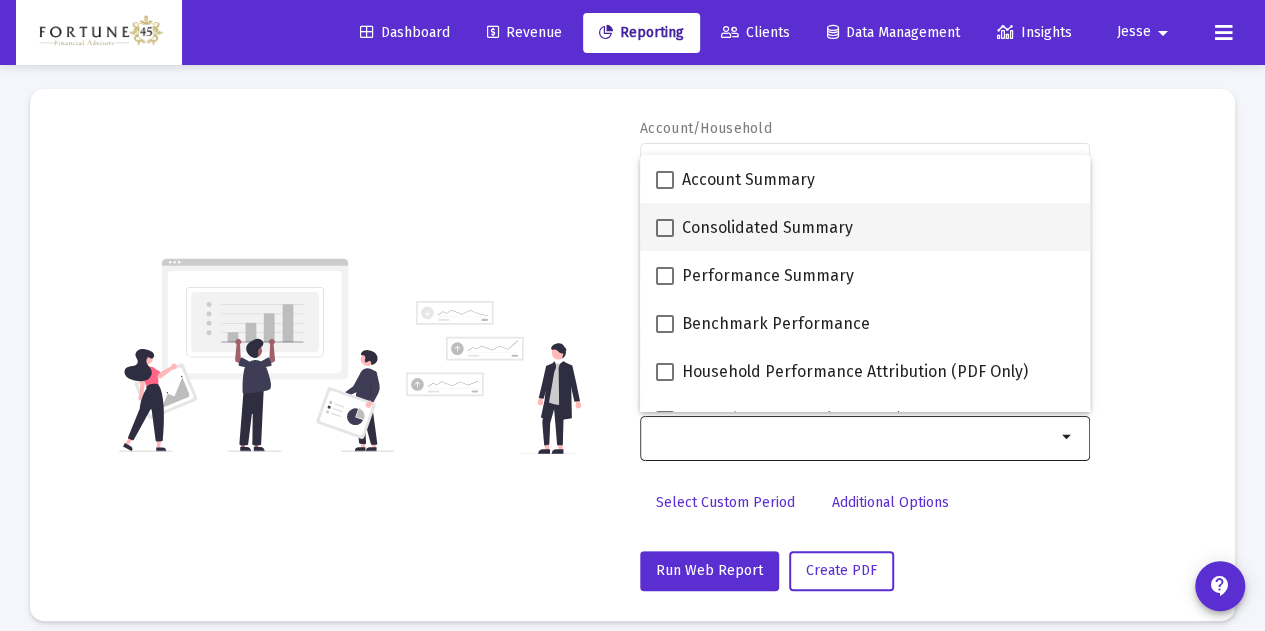 click on "Consolidated Summary" at bounding box center (767, 228) 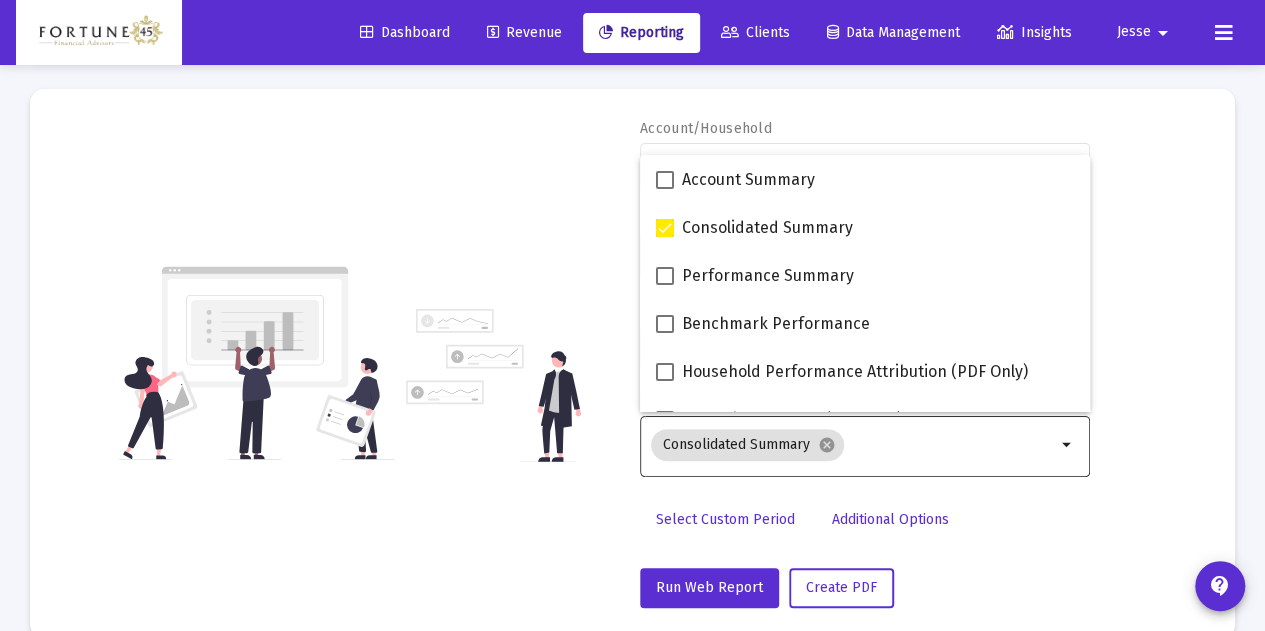 click on "Run Web Report   Create PDF" at bounding box center [865, 588] 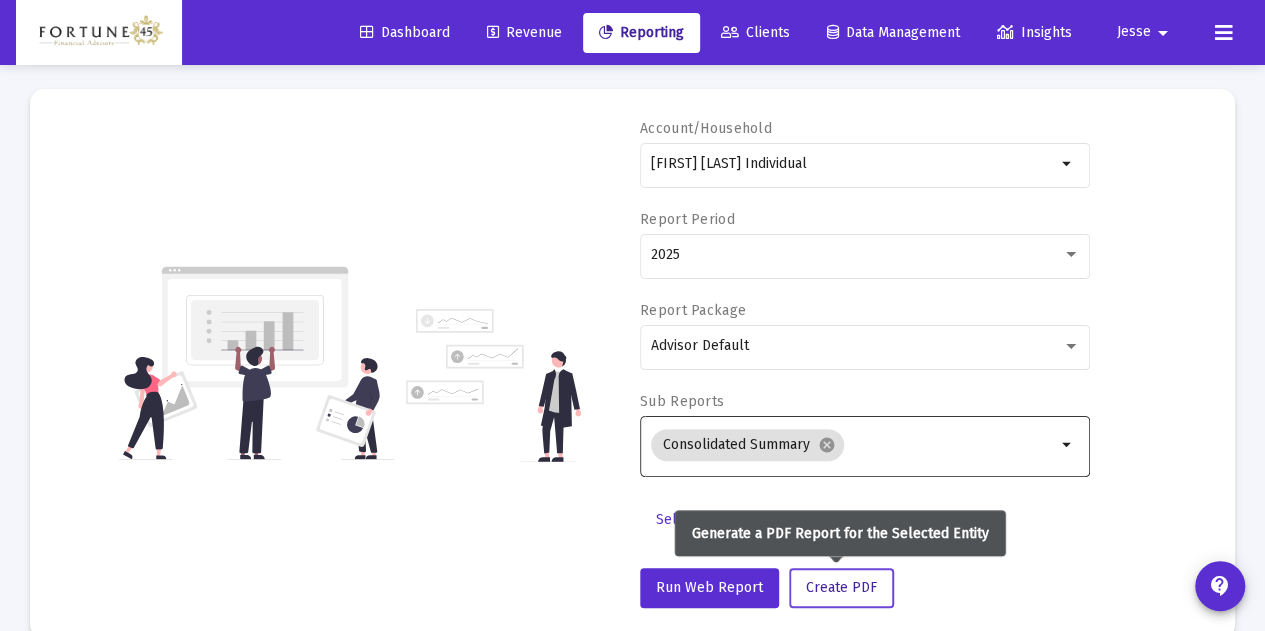 click on "Create PDF" at bounding box center [841, 587] 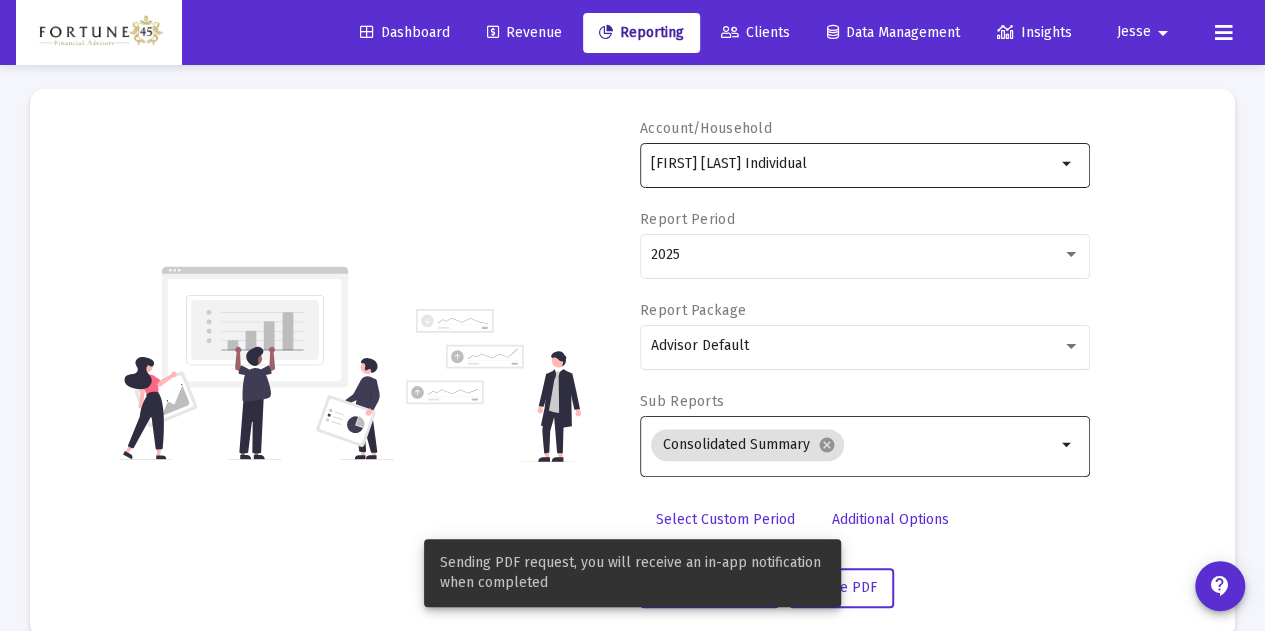 click on "[FIRST] [LAST] Individual" at bounding box center [853, 163] 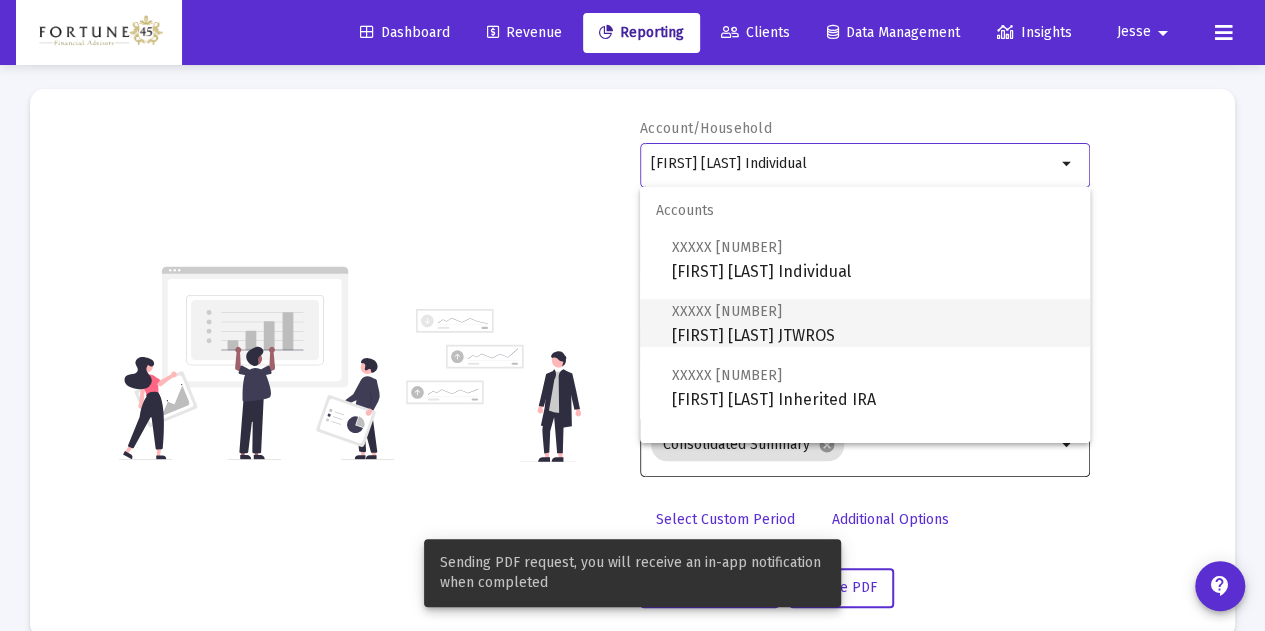 click on "XXXXX [NUMBER] [FIRST] [LAST] JTWROS" at bounding box center [873, 323] 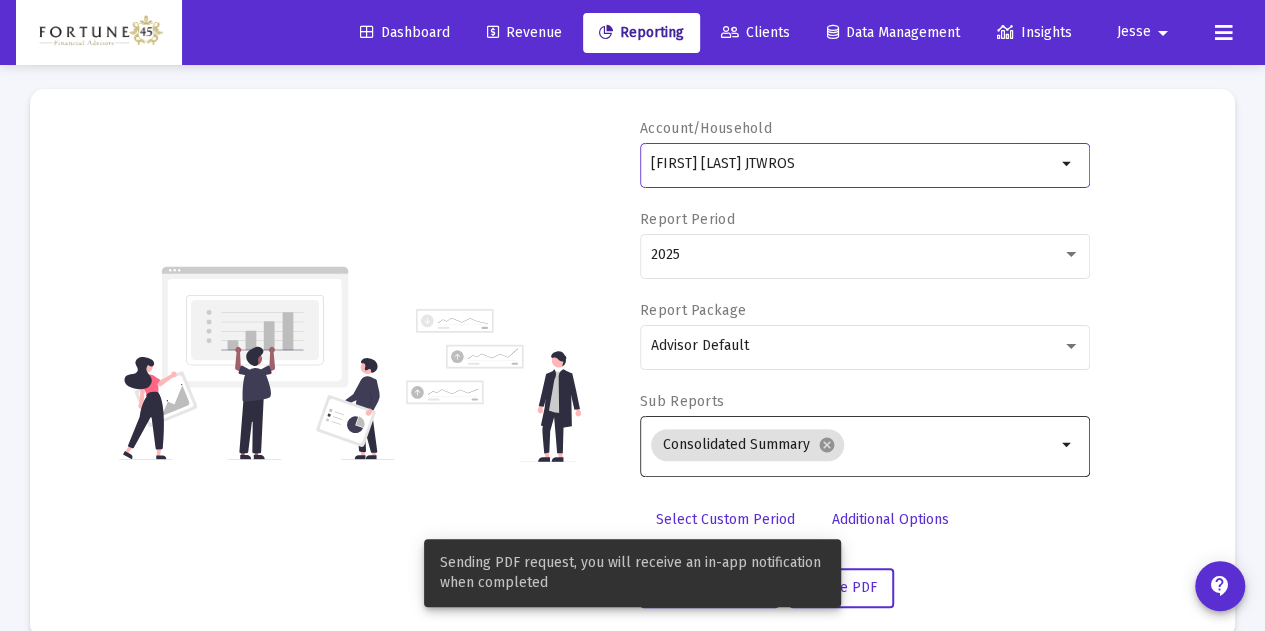 click on "Sending PDF request, you will receive an in-app notification when completed" at bounding box center [632, 573] 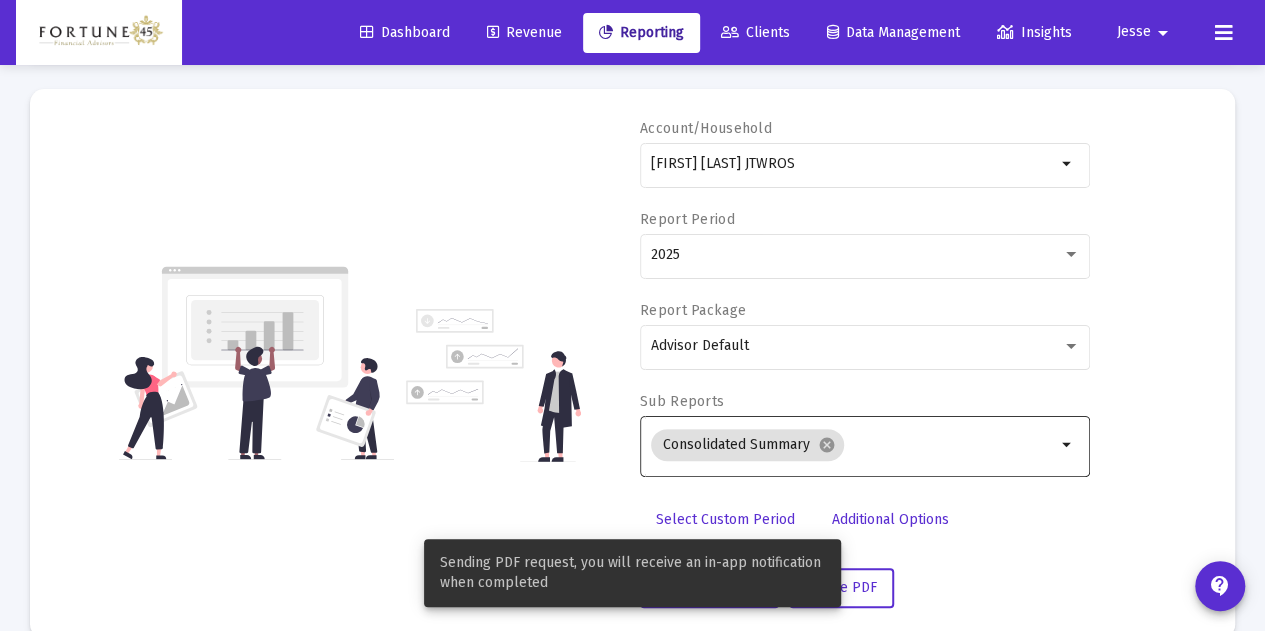 click on "Sending PDF request, you will receive an in-app notification when completed" at bounding box center (632, 573) 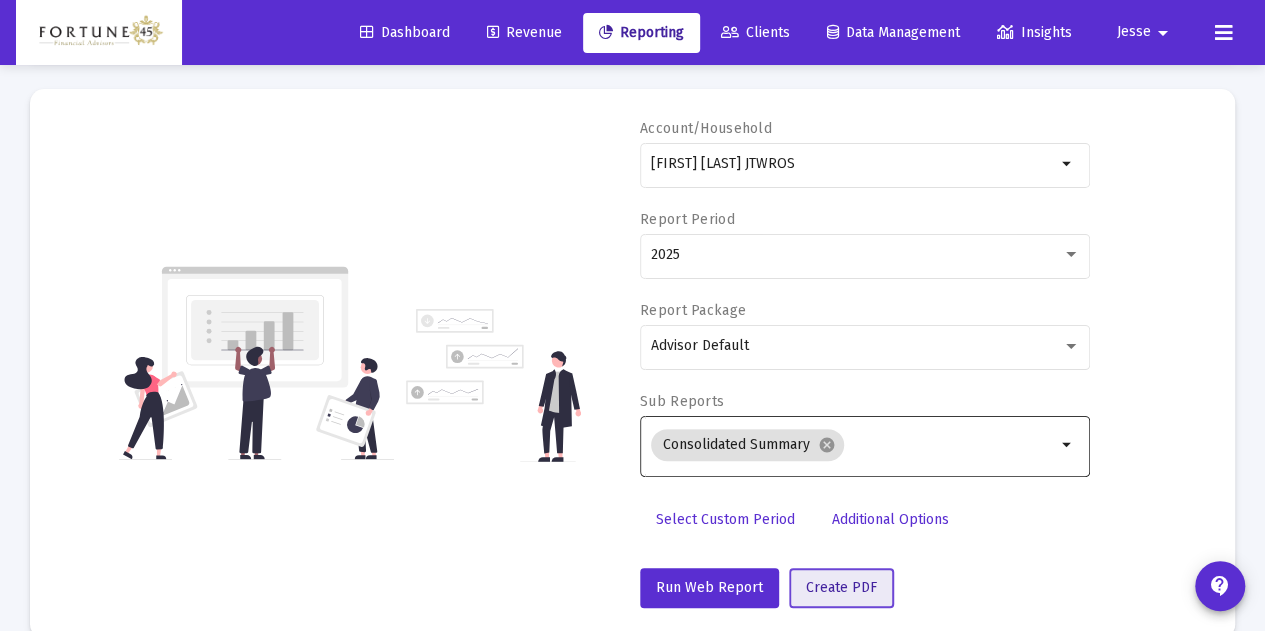 click on "Create PDF" at bounding box center (841, 587) 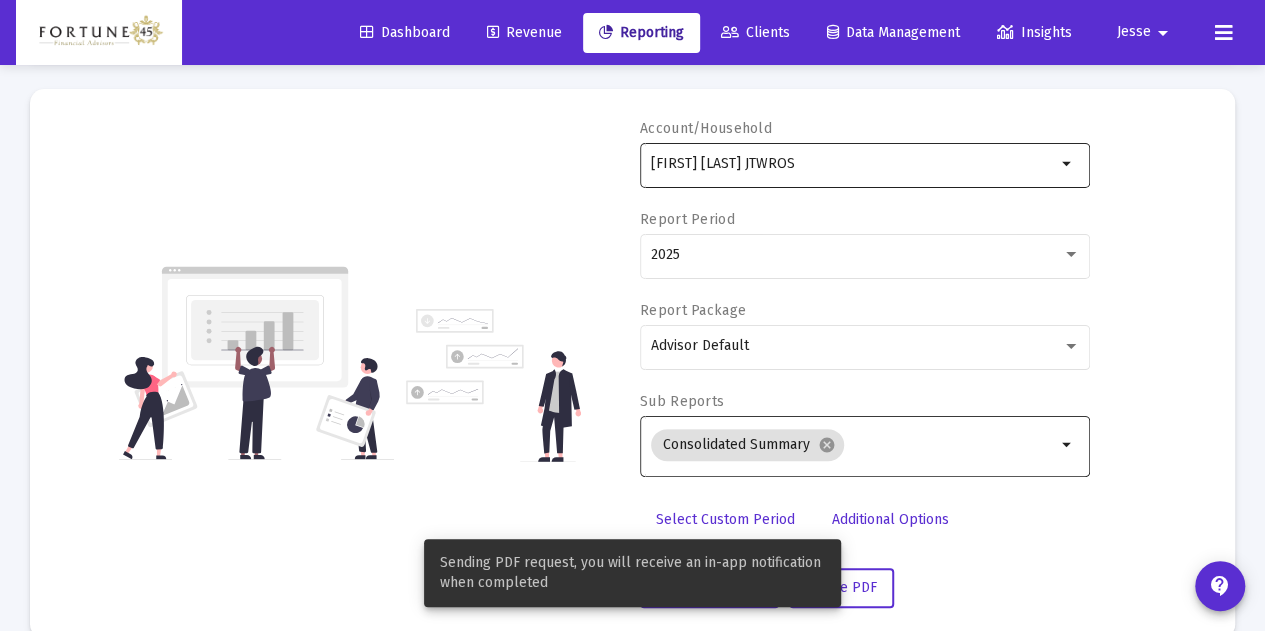 click on "[FIRST] [LAST] JTWROS" at bounding box center [853, 163] 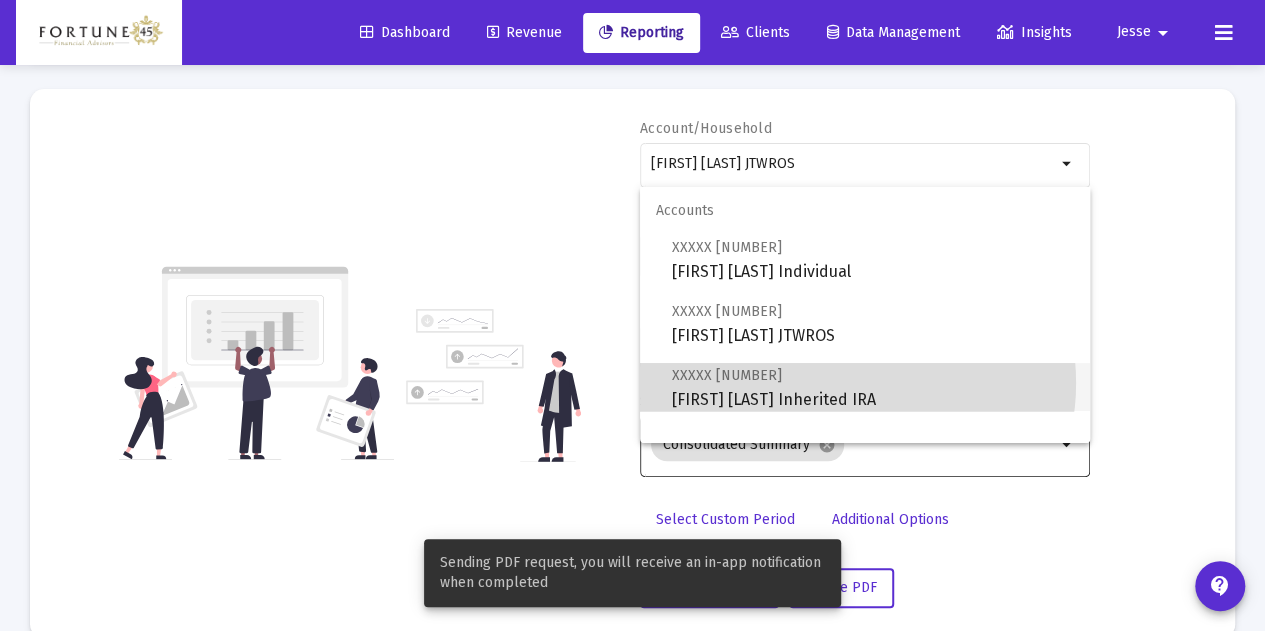 click on "XXXXX [PHONE] [FIRST] [LAST] Inherited IRA" at bounding box center (873, 387) 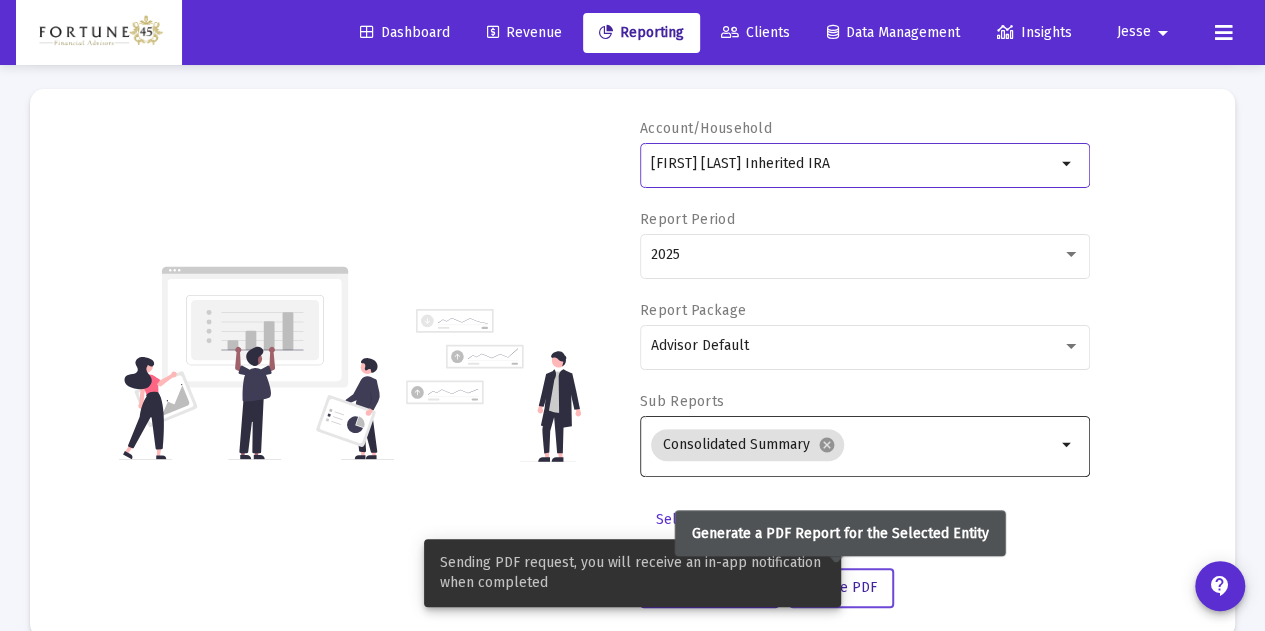 click on "Create PDF" at bounding box center [841, 588] 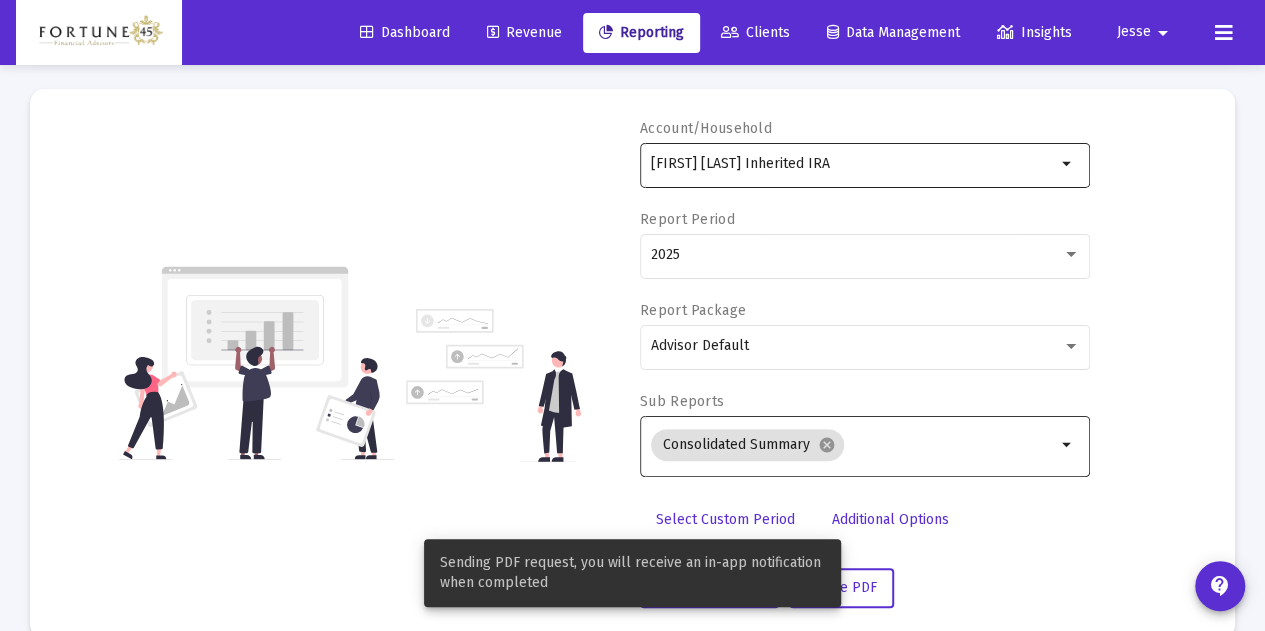 click on "[FIRST] [LAST] Inherited IRA" at bounding box center (853, 163) 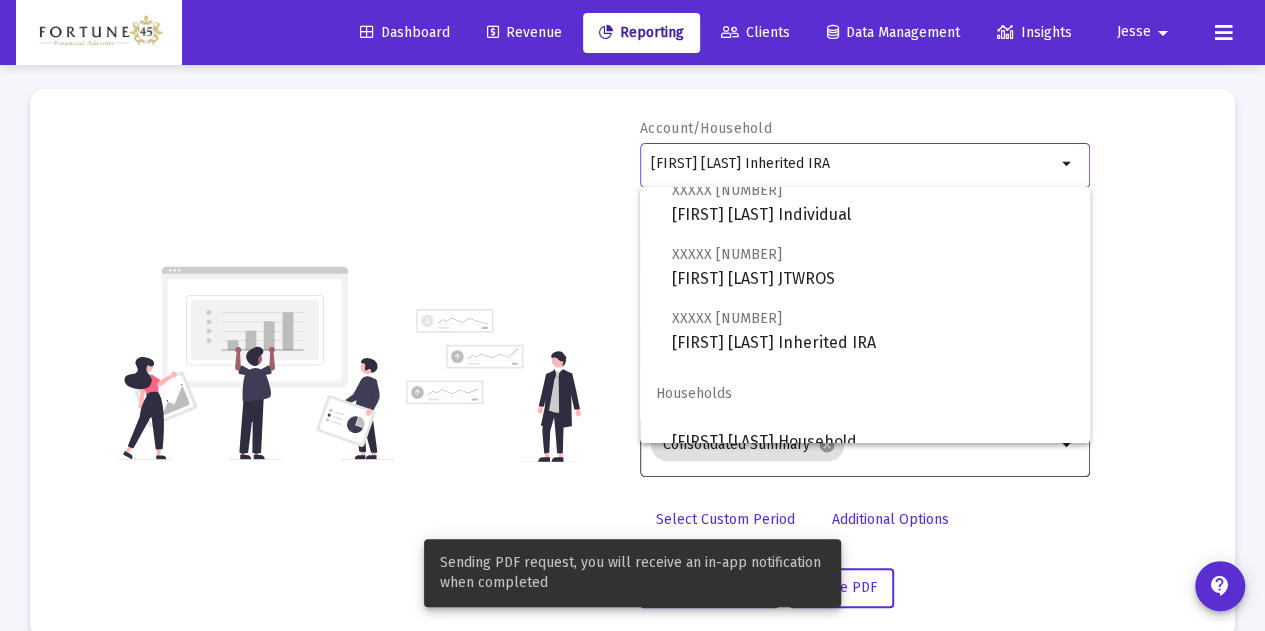 scroll, scrollTop: 80, scrollLeft: 0, axis: vertical 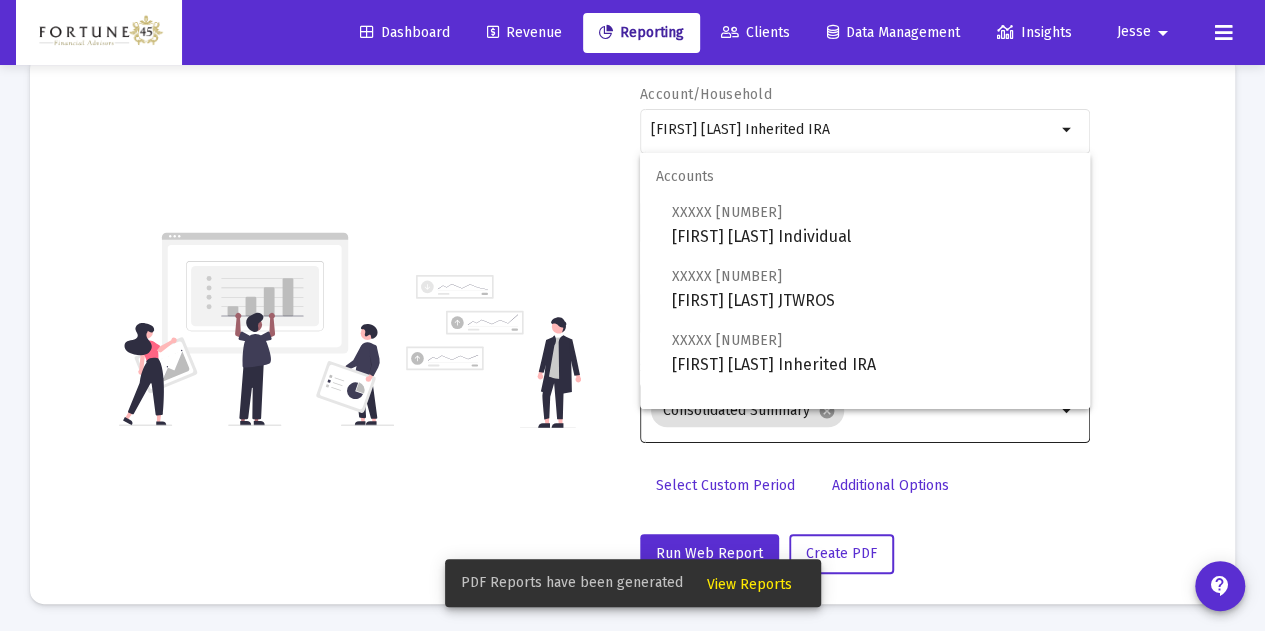 click on "Account/Household [FIRST] [LAST] Inherited IRA arrow_drop_down Report Period 2025 Report Package Advisor Default Sub Reports Consolidated Summary cancel arrow_drop_down Select Custom Period Additional Options Run Web Report Create PDF" at bounding box center (632, 329) 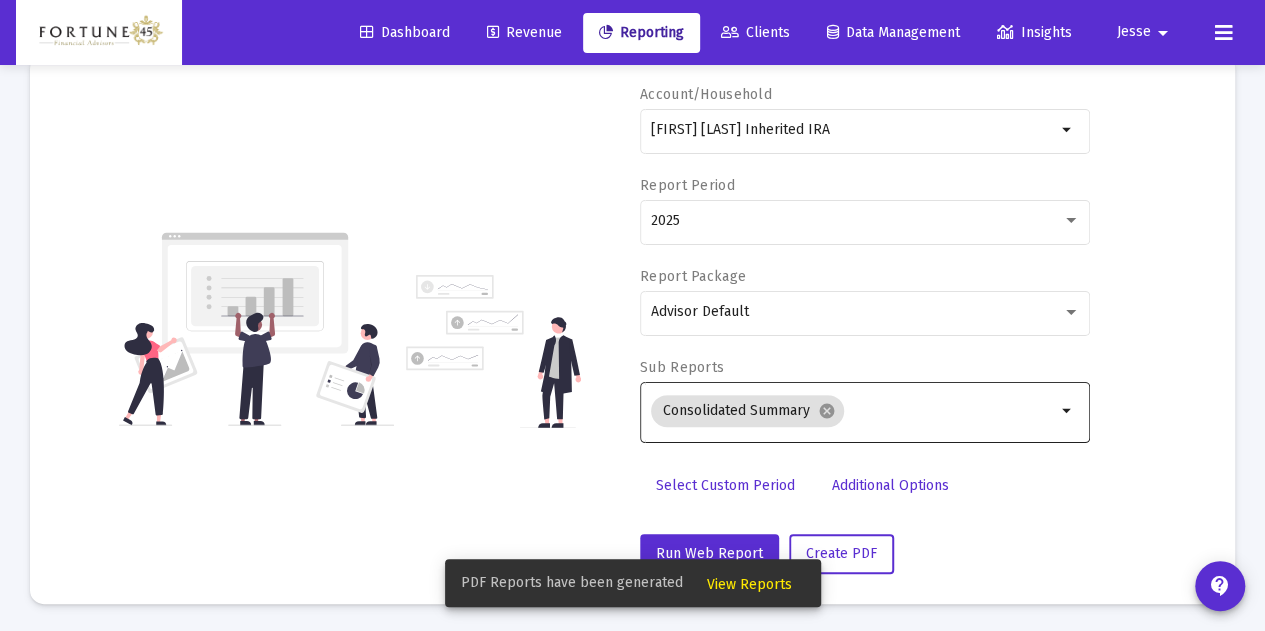 click on "View Reports" at bounding box center (749, 584) 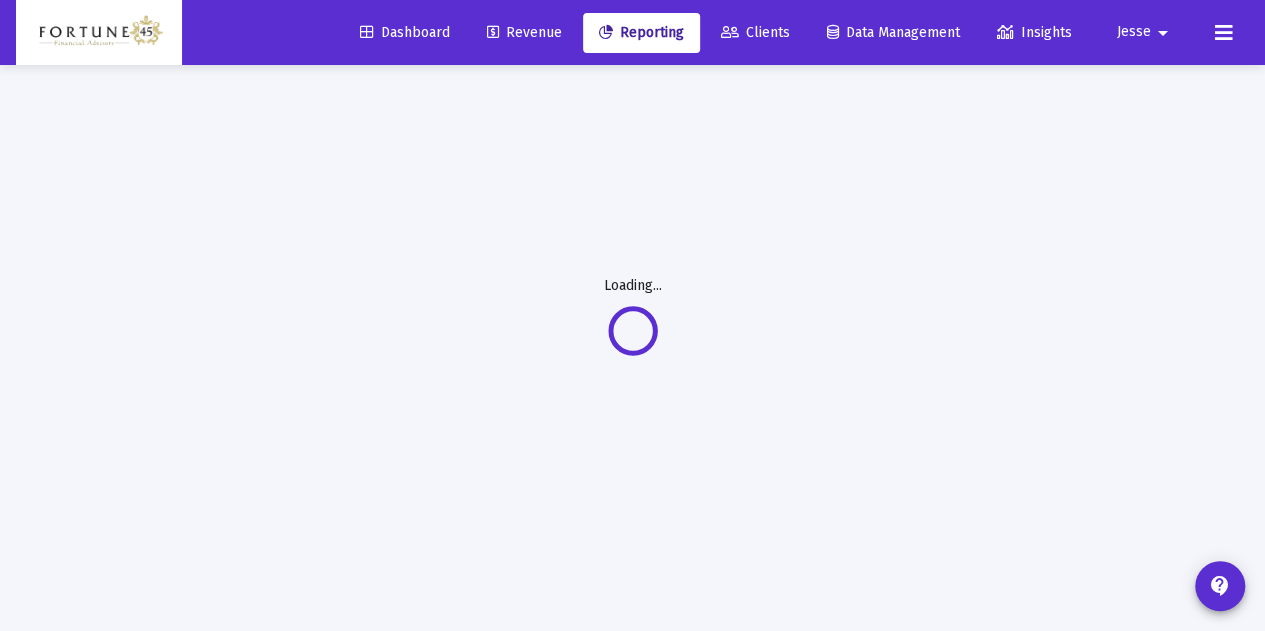 scroll, scrollTop: 65, scrollLeft: 0, axis: vertical 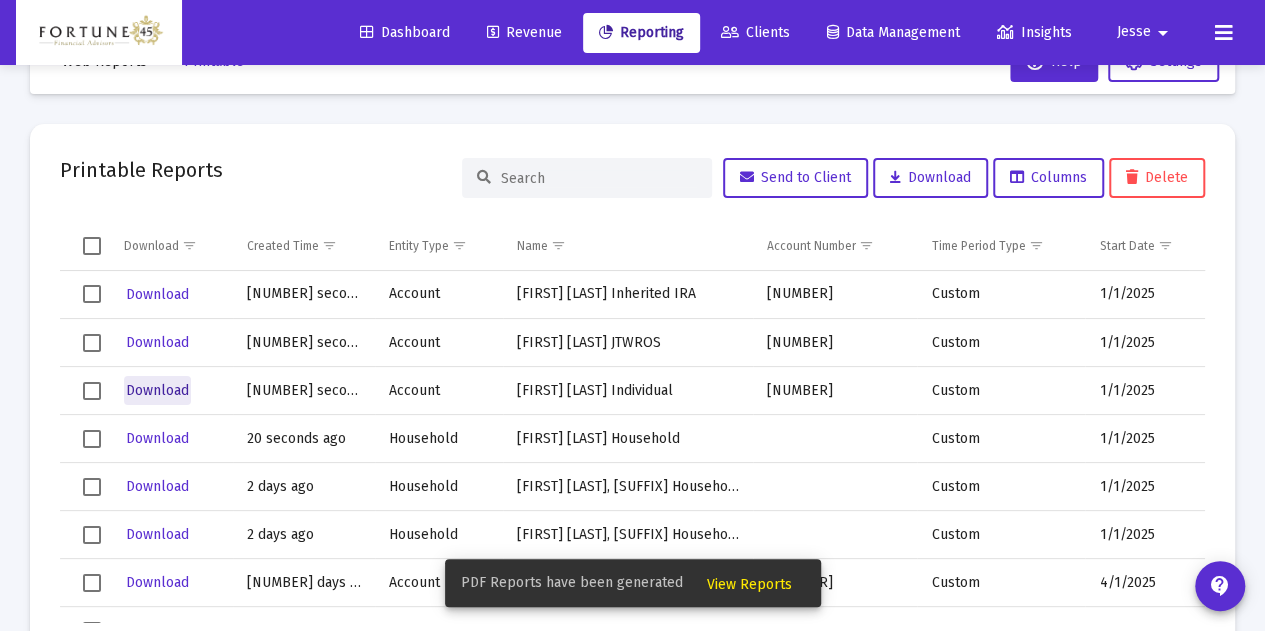 click on "Download" at bounding box center [157, 390] 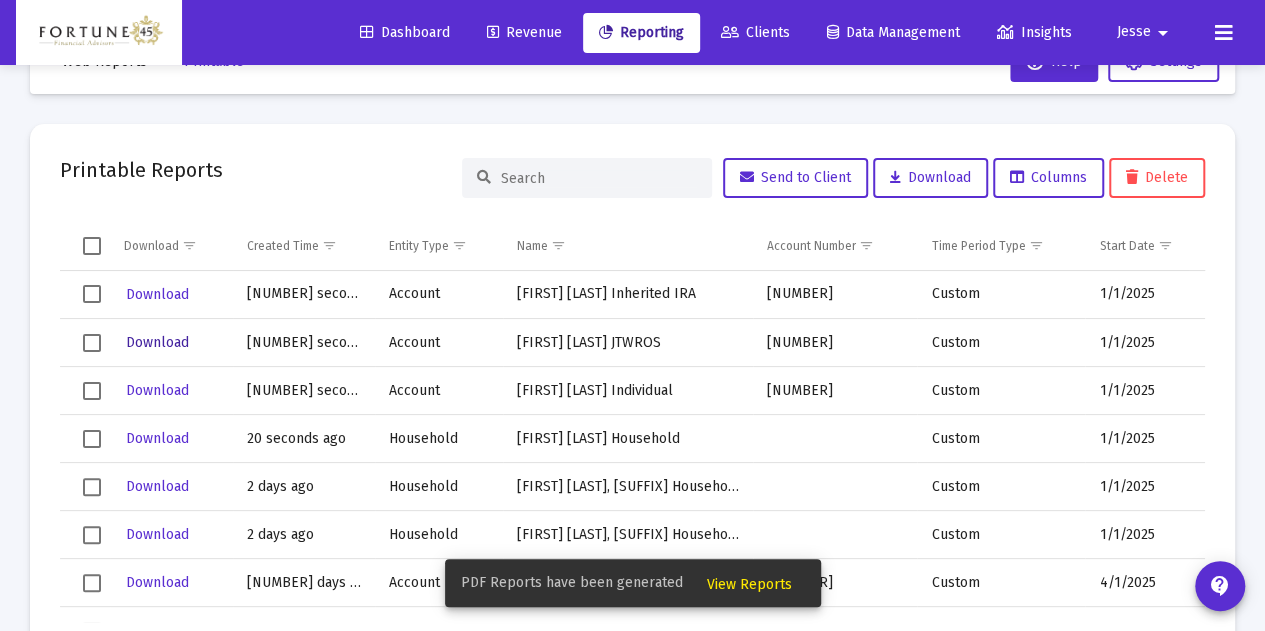 click on "Download" at bounding box center (157, 294) 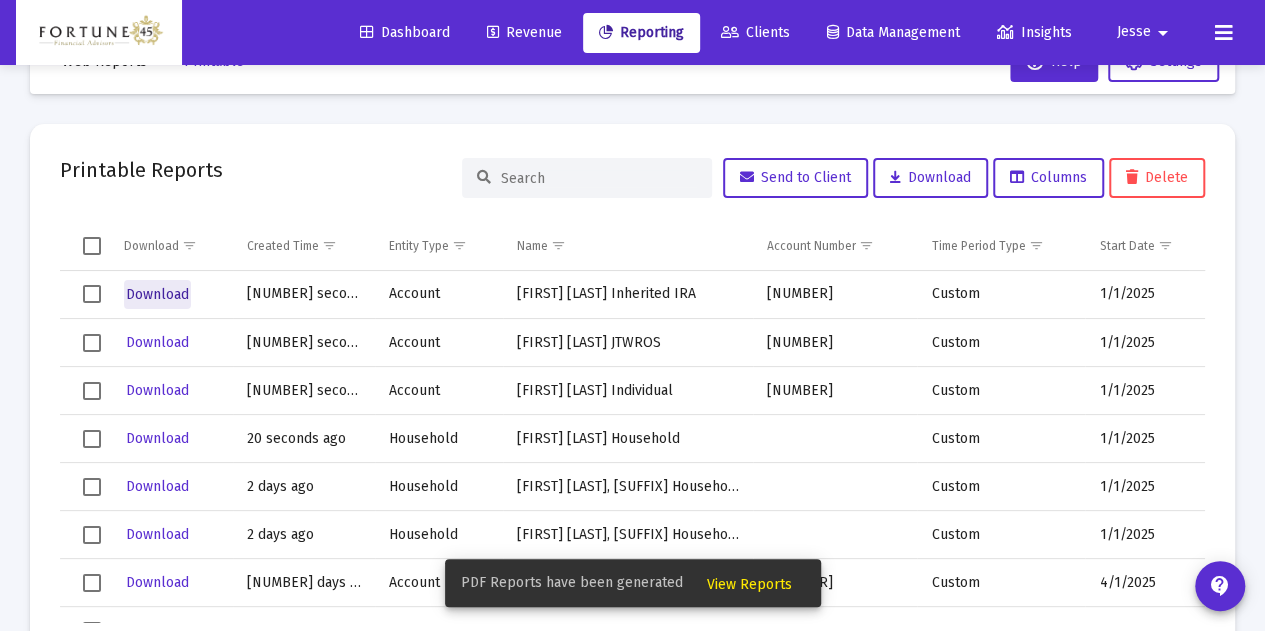 click on "Download" at bounding box center (157, 294) 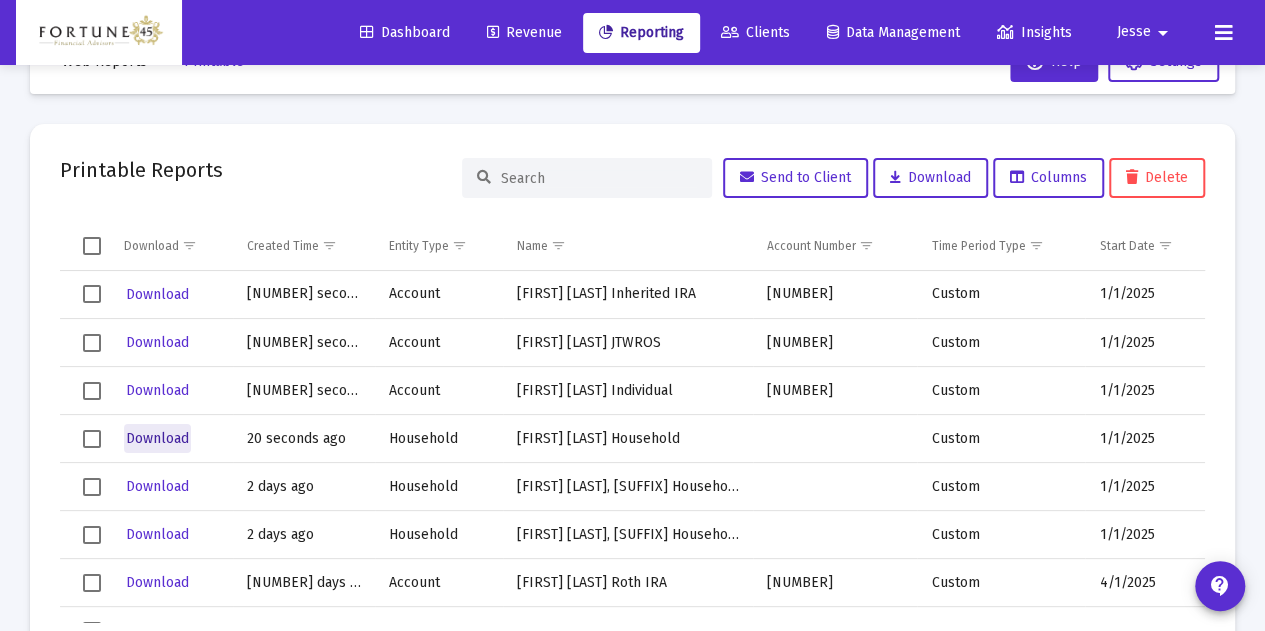 click on "Download" at bounding box center (157, 438) 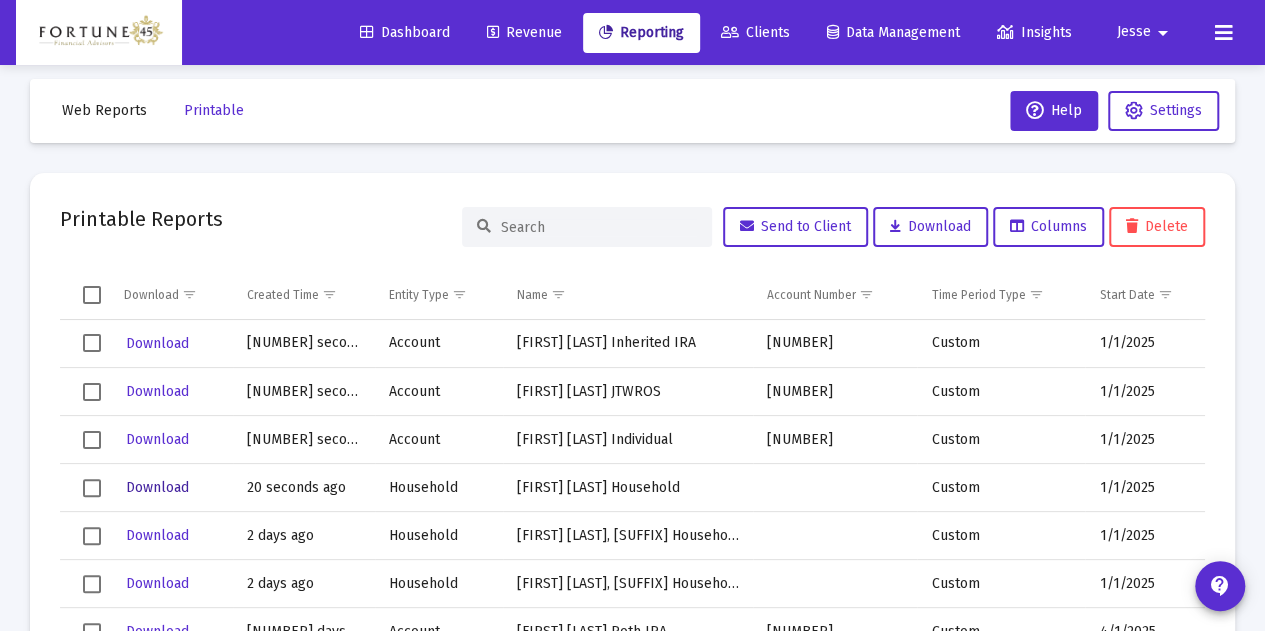 scroll, scrollTop: 0, scrollLeft: 0, axis: both 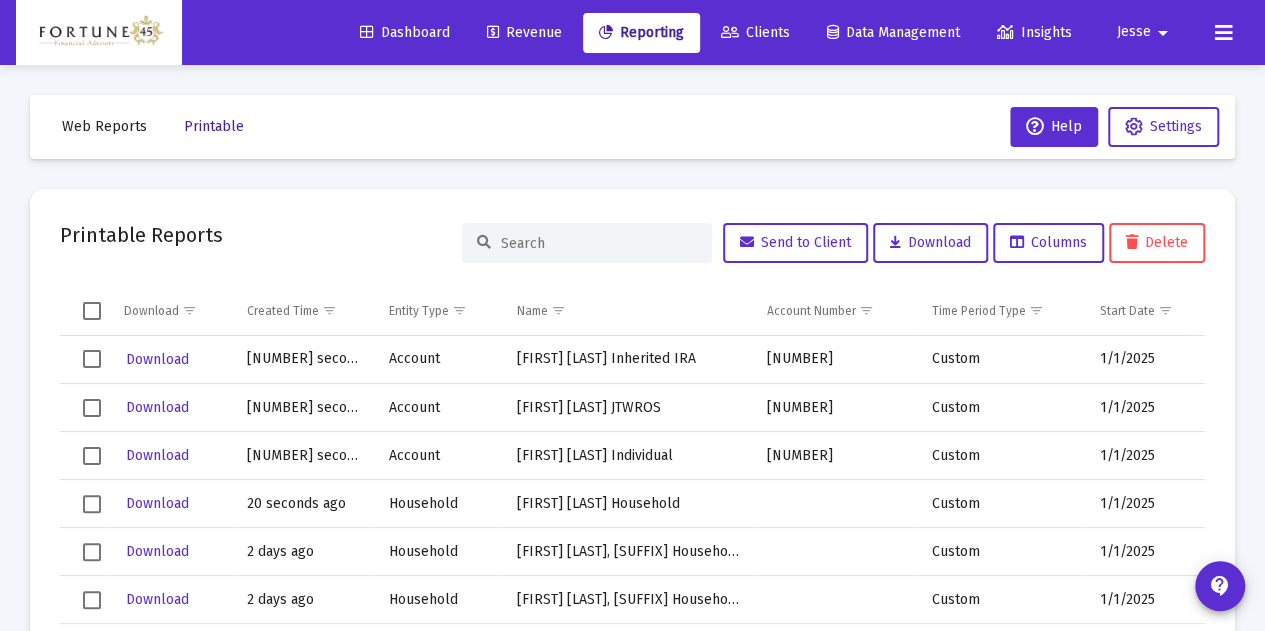 click on "Printable" at bounding box center (214, 126) 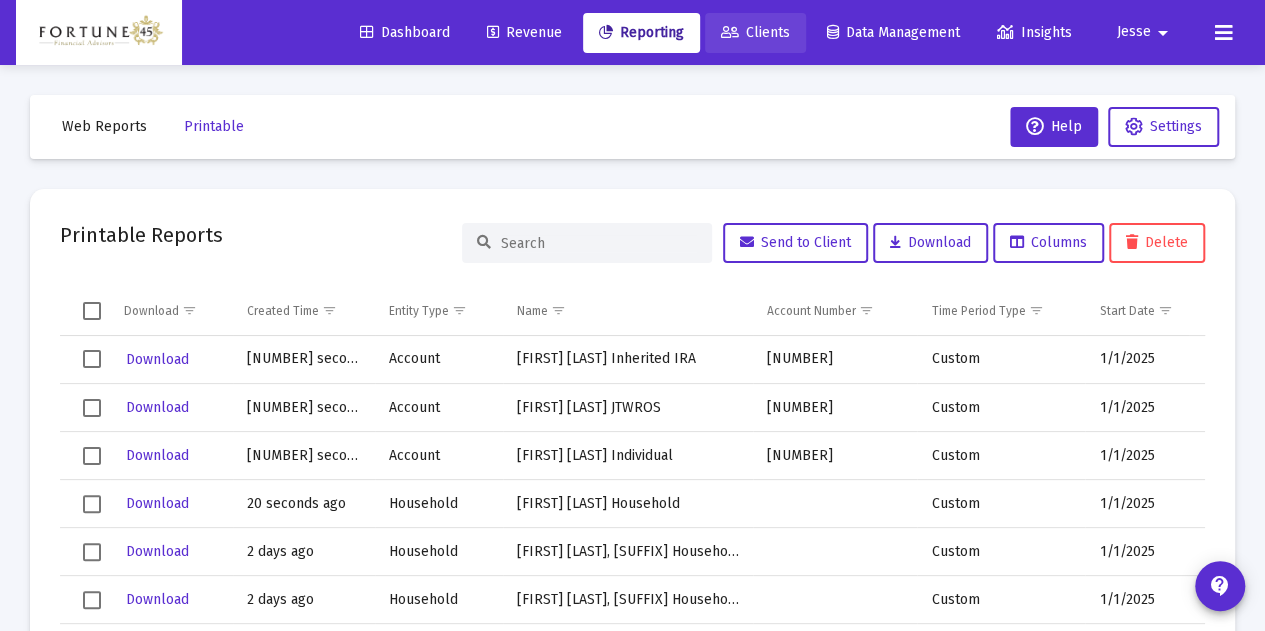 click on "Clients" at bounding box center (755, 32) 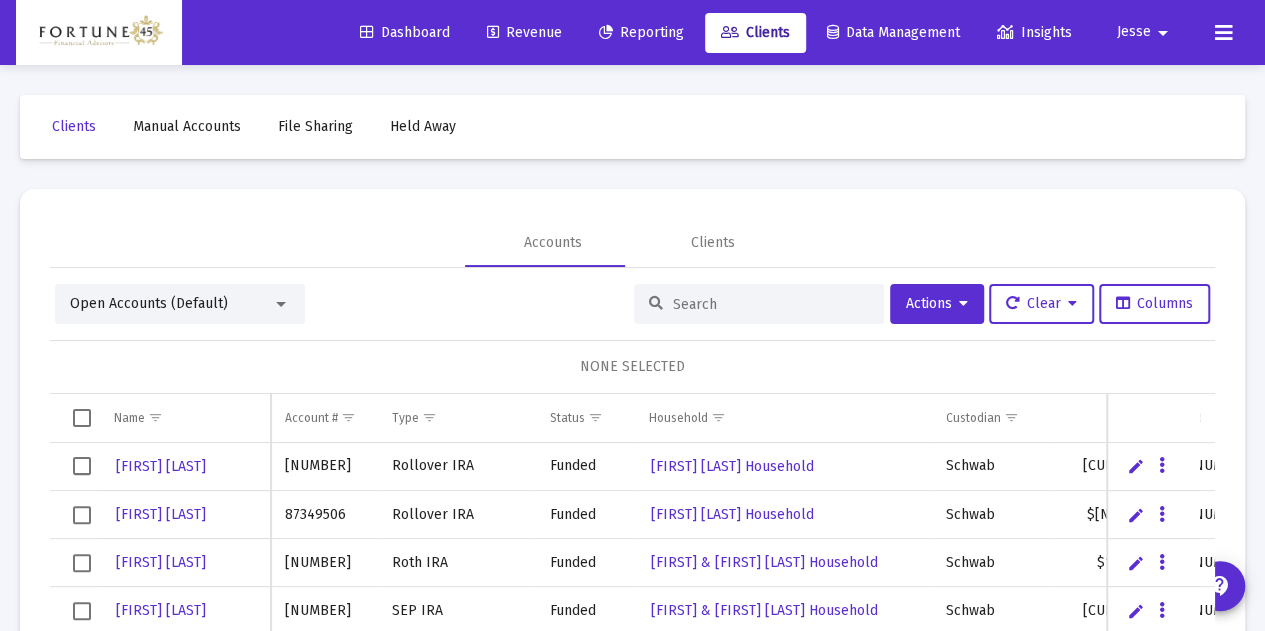 click at bounding box center (771, 304) 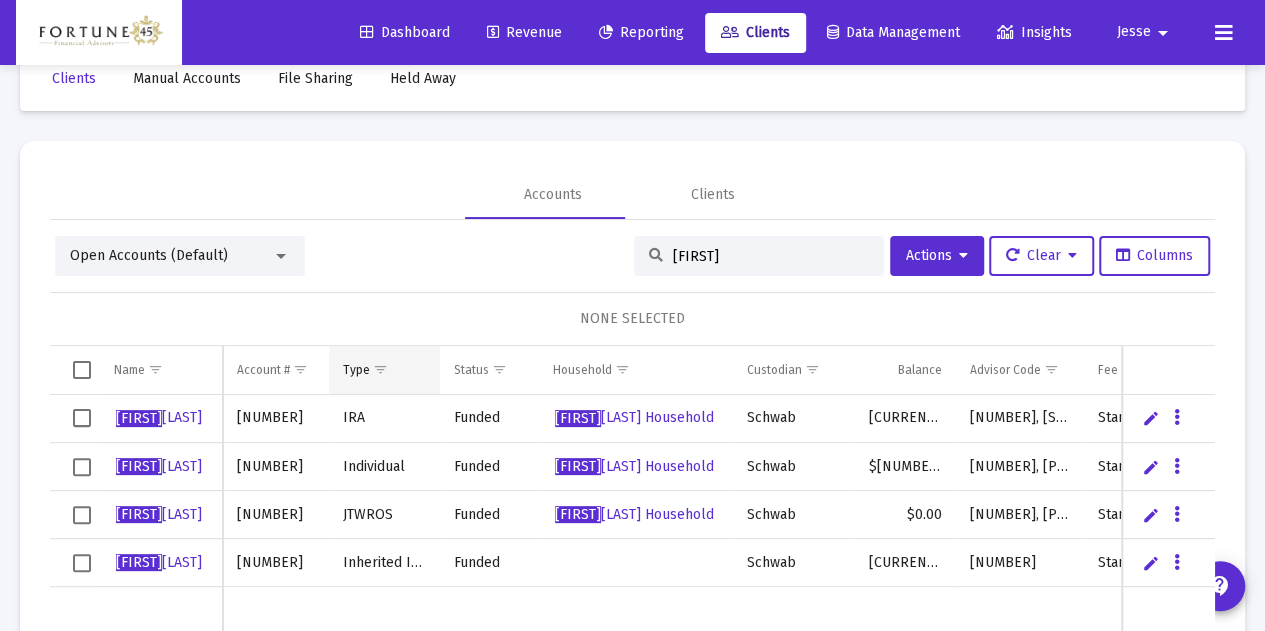 scroll, scrollTop: 68, scrollLeft: 0, axis: vertical 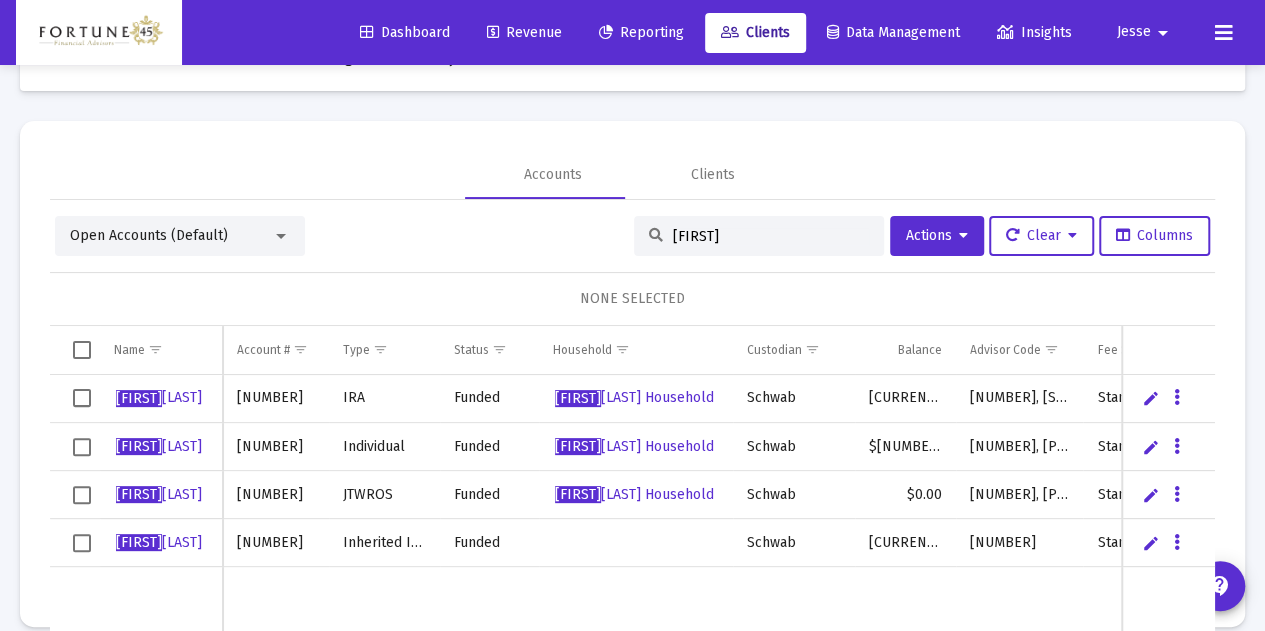 type on "[FIRST]" 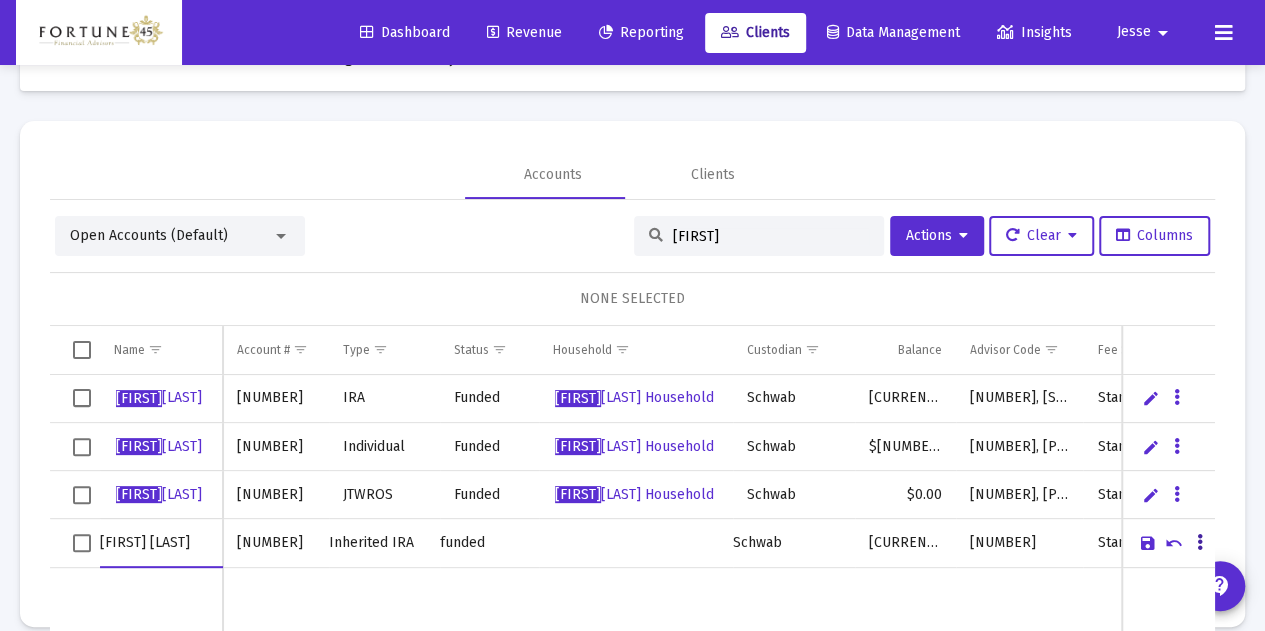 click at bounding box center [1200, 543] 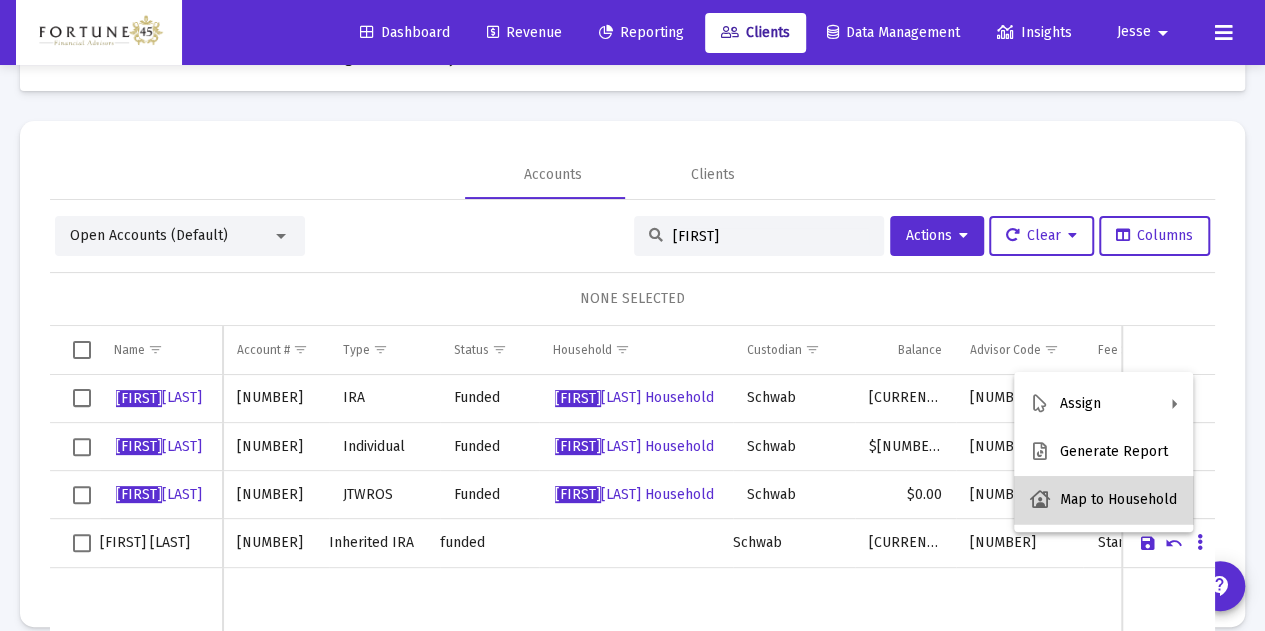 click on "Map to Household" at bounding box center (1103, 500) 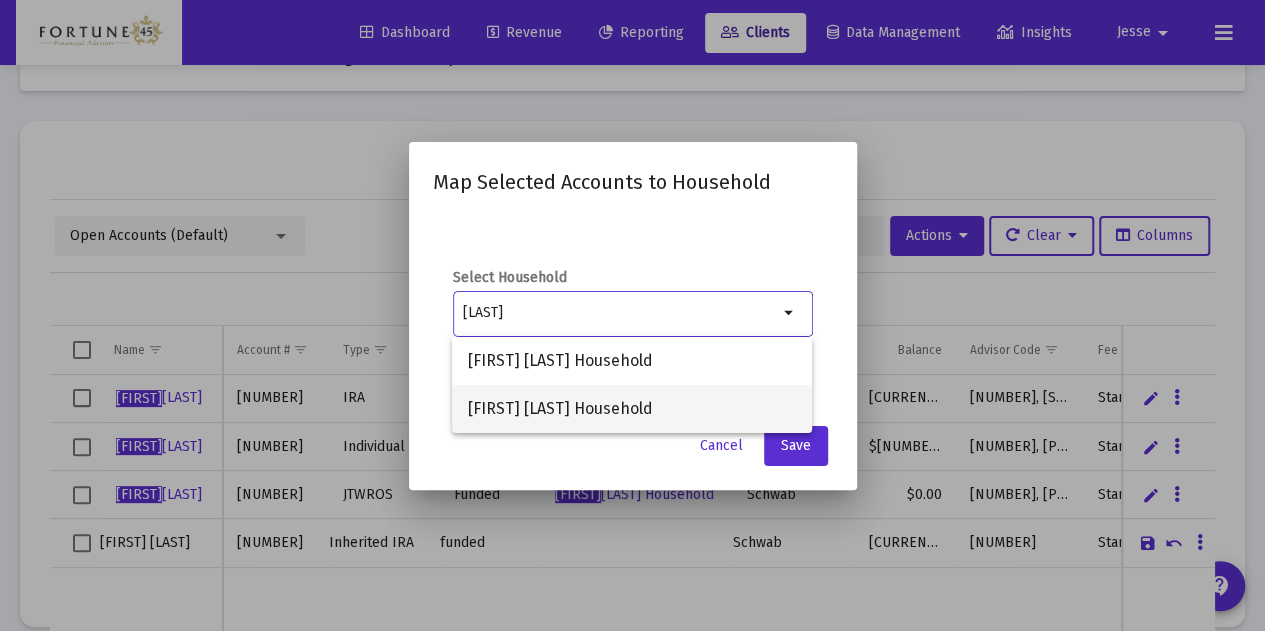type on "[LAST]" 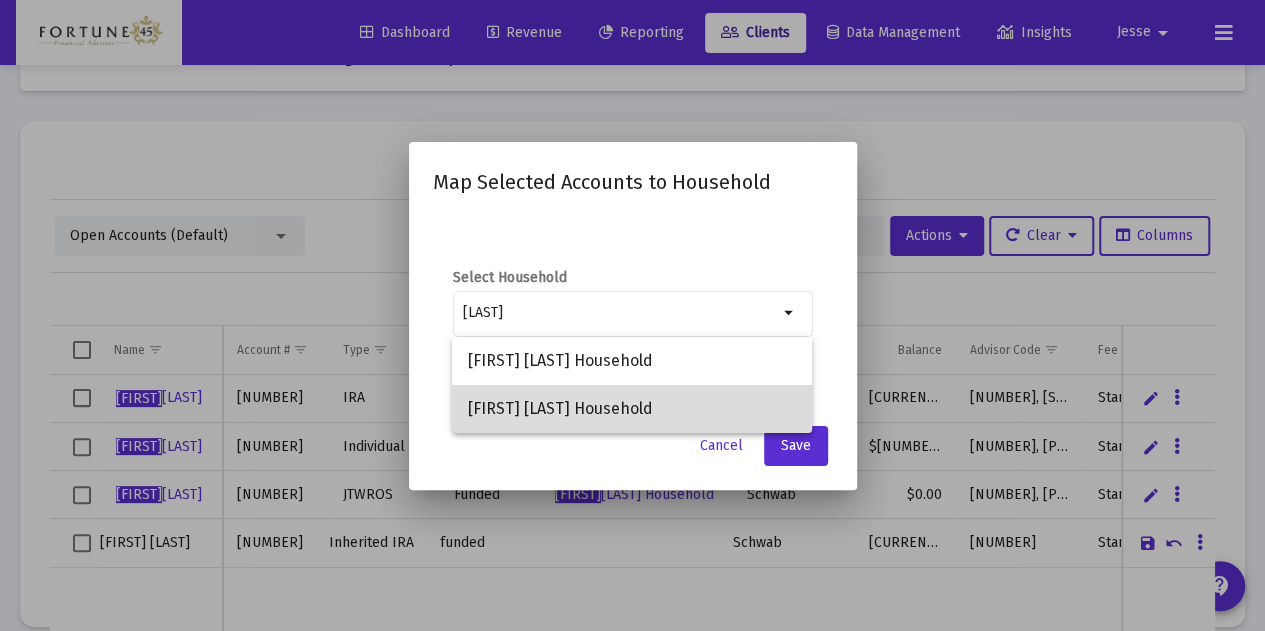 click on "[FIRST] [LAST] Household" at bounding box center (632, 409) 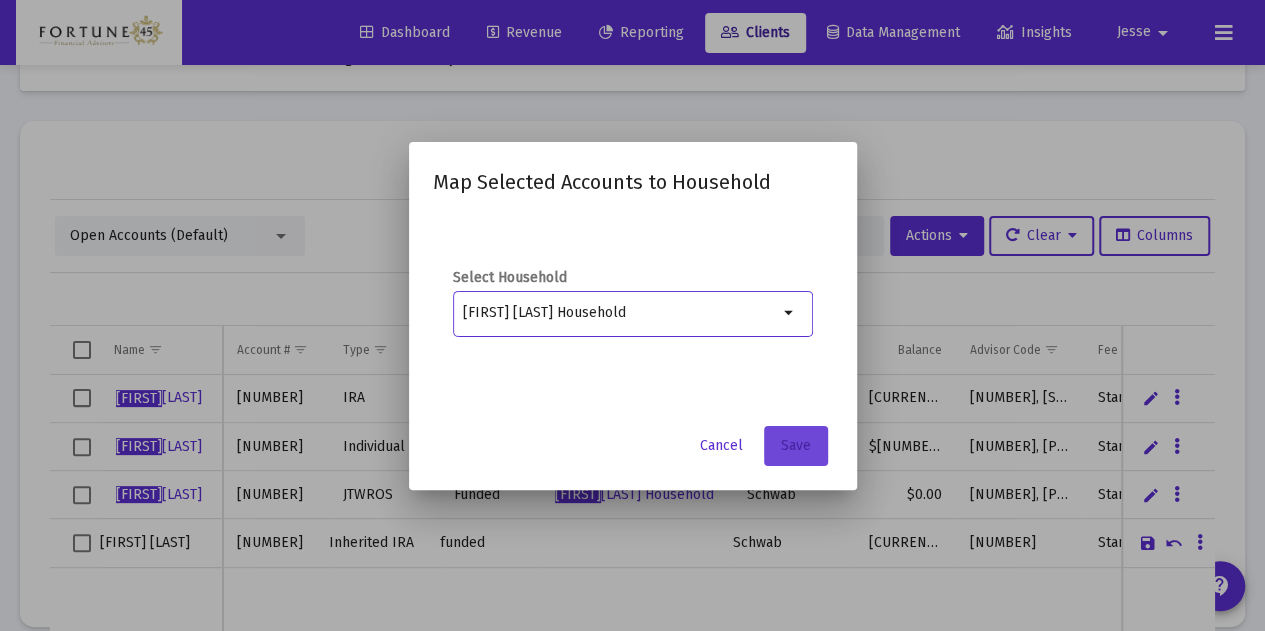 click on "Save" at bounding box center (796, 446) 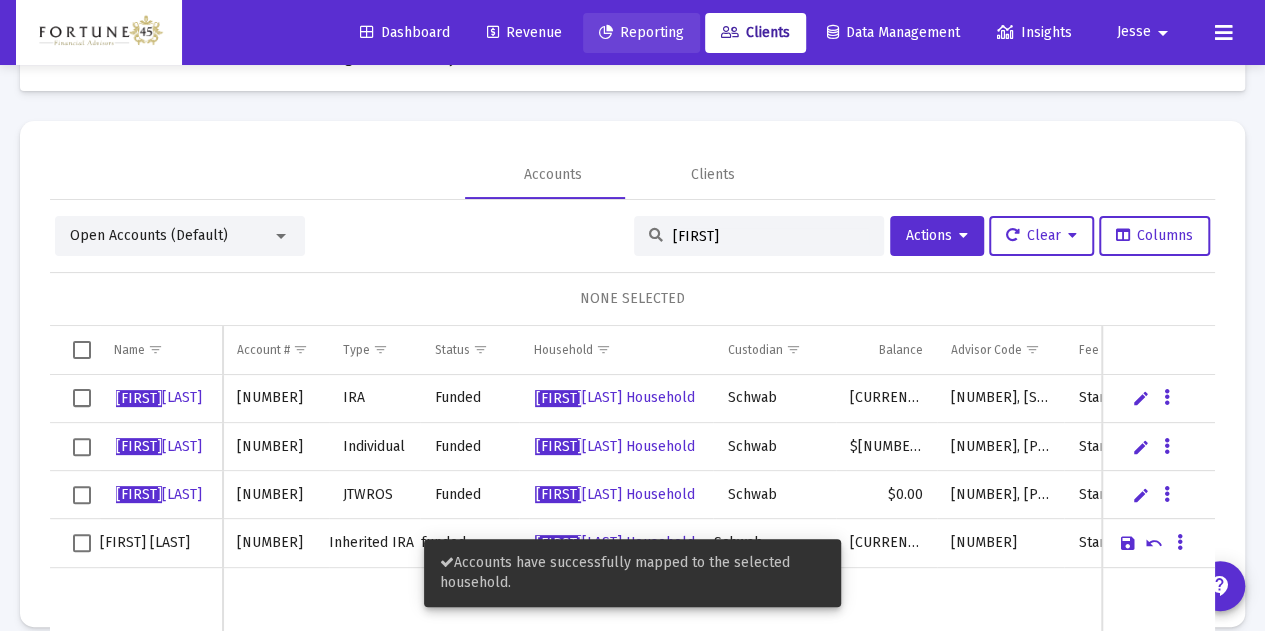 click on "Reporting" at bounding box center [641, 32] 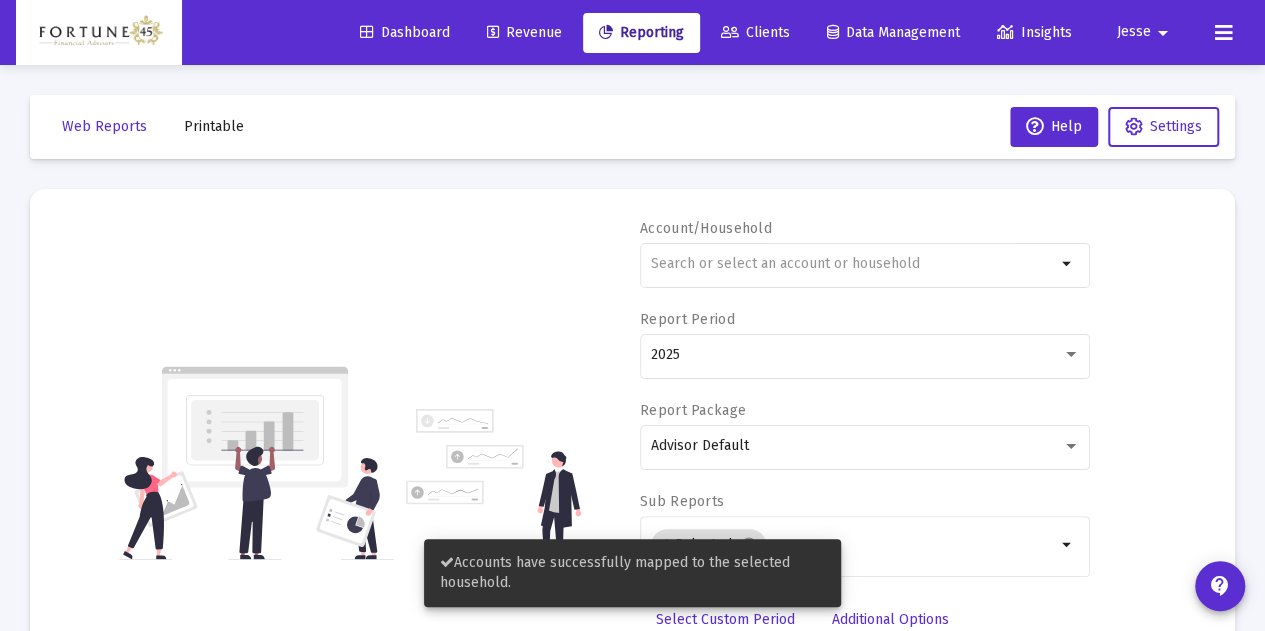 scroll, scrollTop: 0, scrollLeft: 0, axis: both 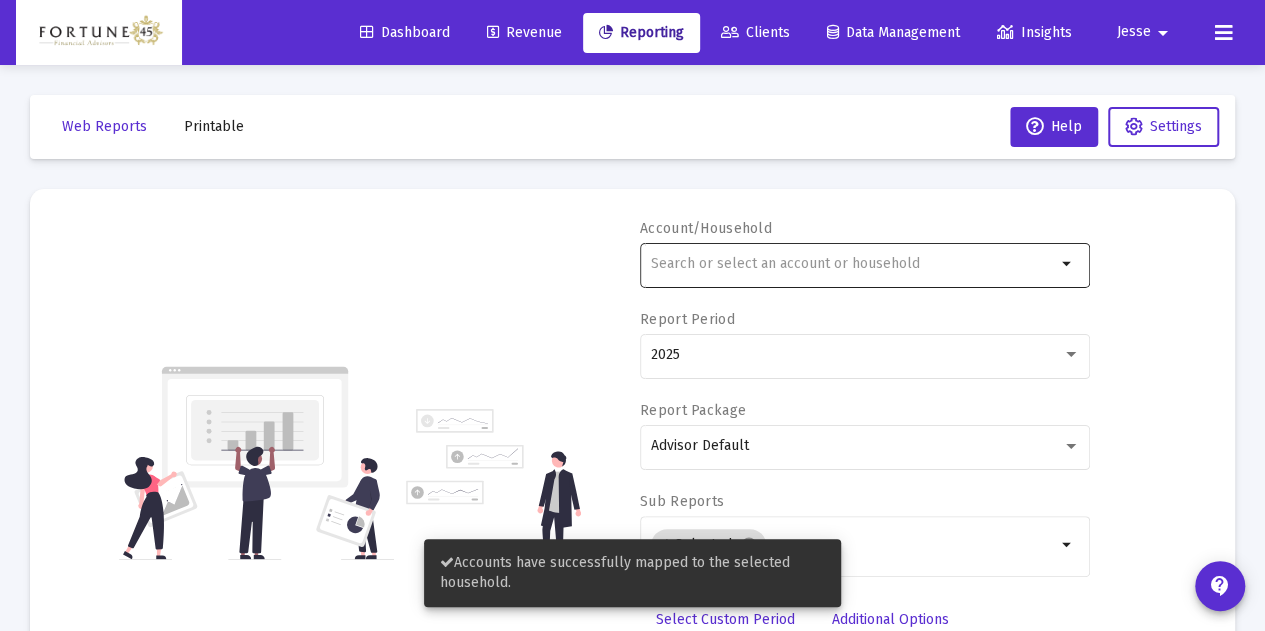 click at bounding box center (853, 264) 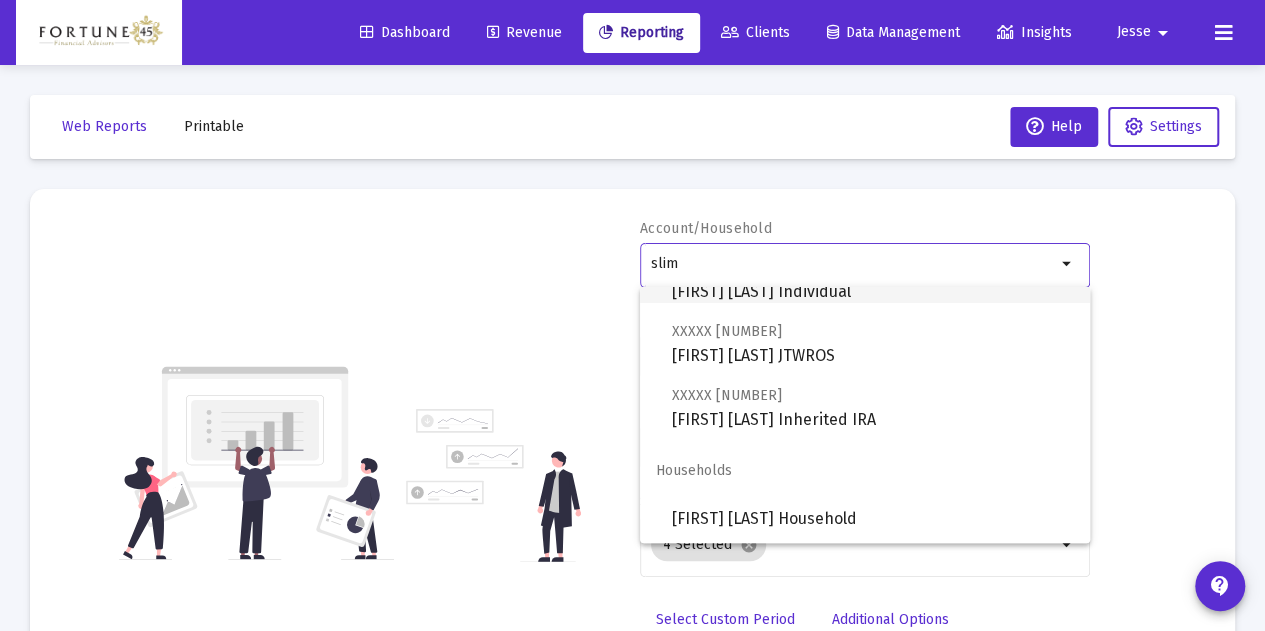 scroll, scrollTop: 79, scrollLeft: 0, axis: vertical 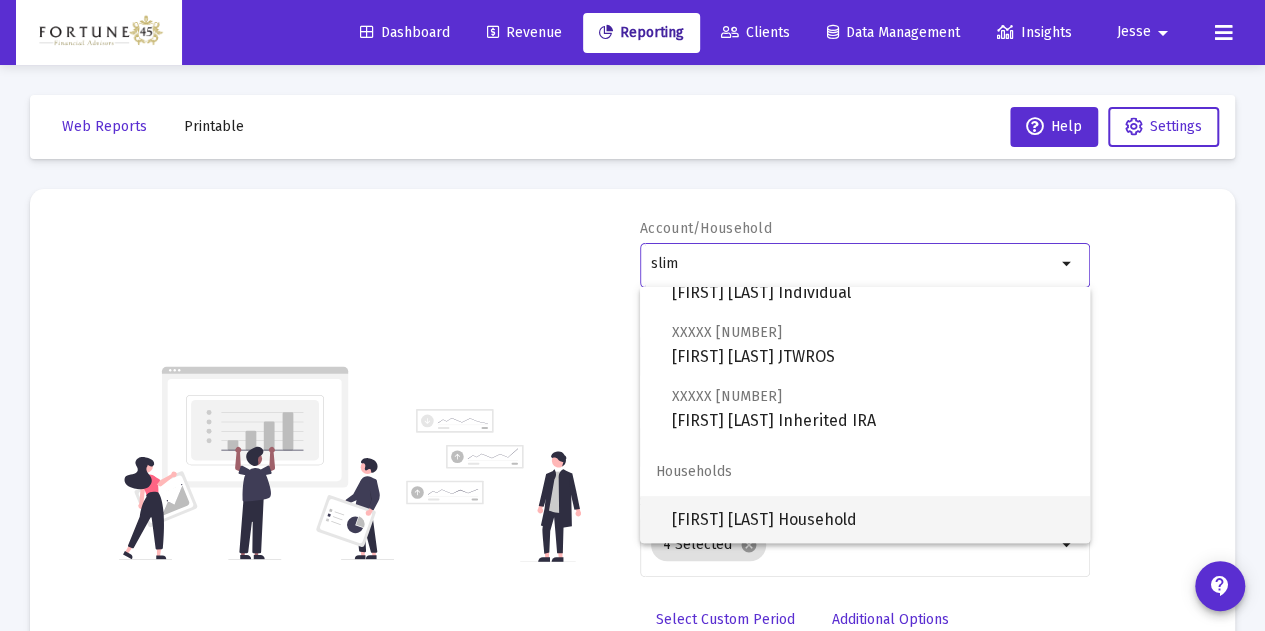 type on "slim" 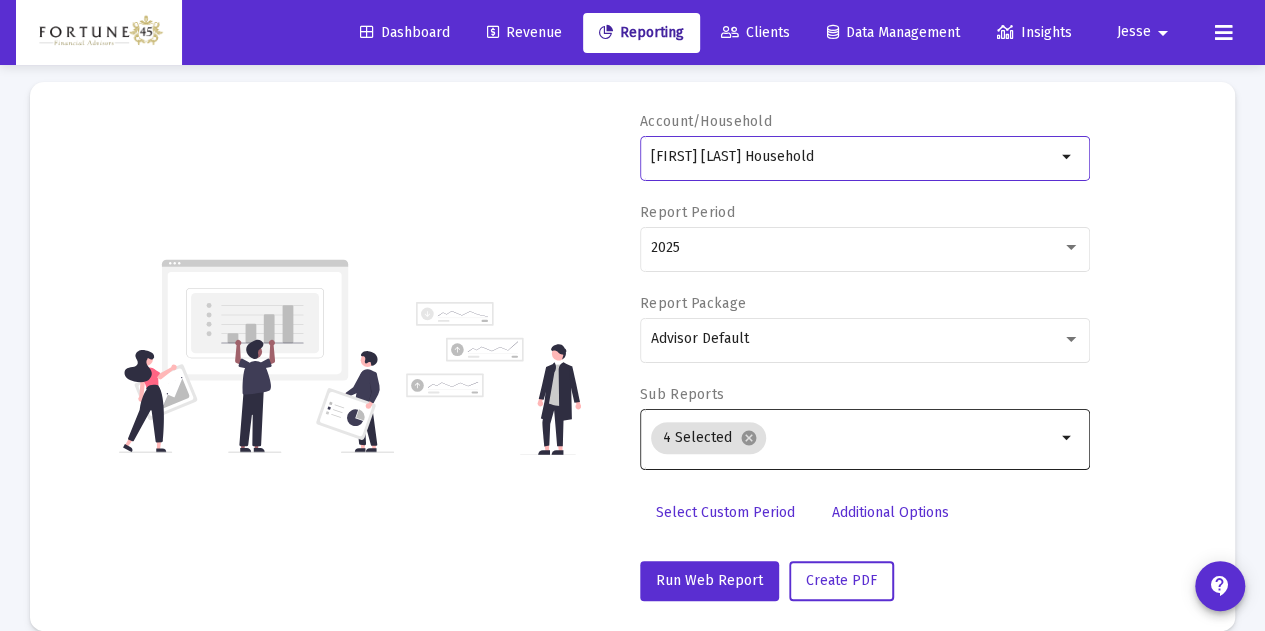 scroll, scrollTop: 111, scrollLeft: 0, axis: vertical 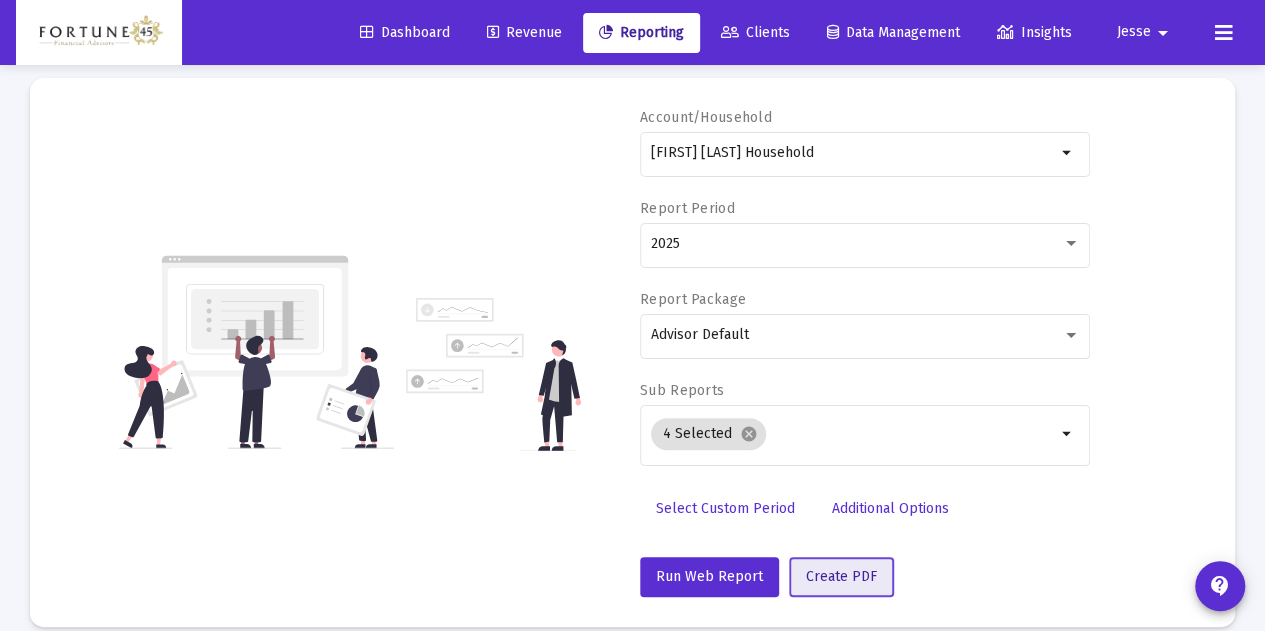 click on "Create PDF" at bounding box center [841, 577] 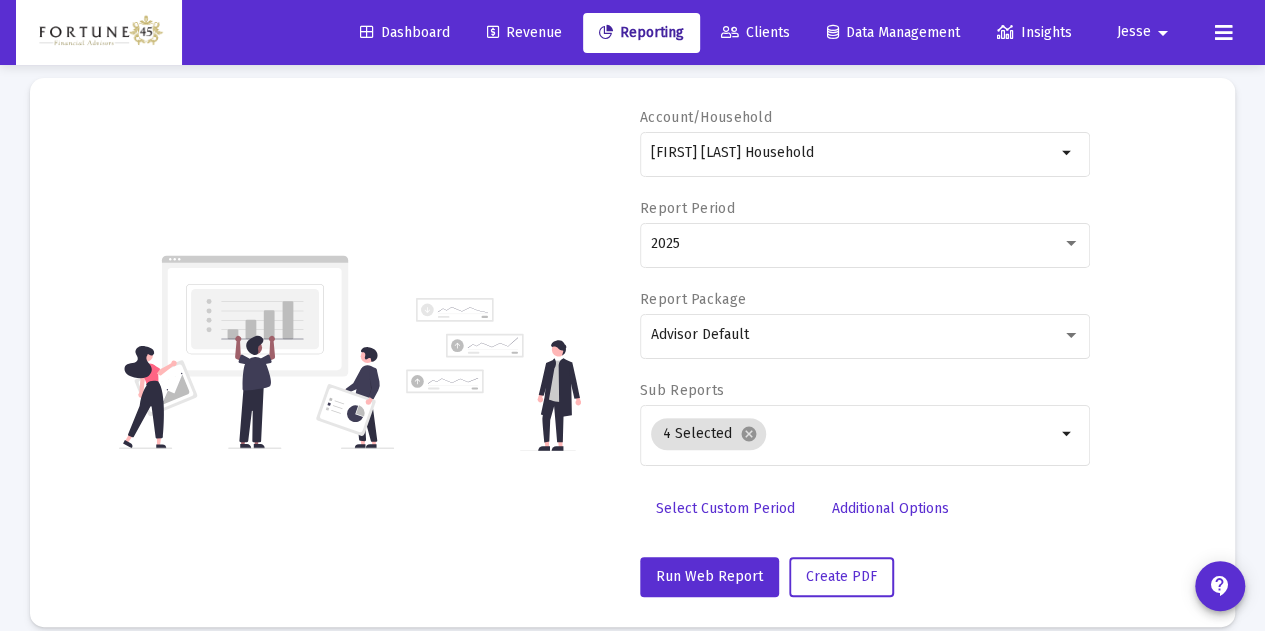 scroll, scrollTop: 0, scrollLeft: 0, axis: both 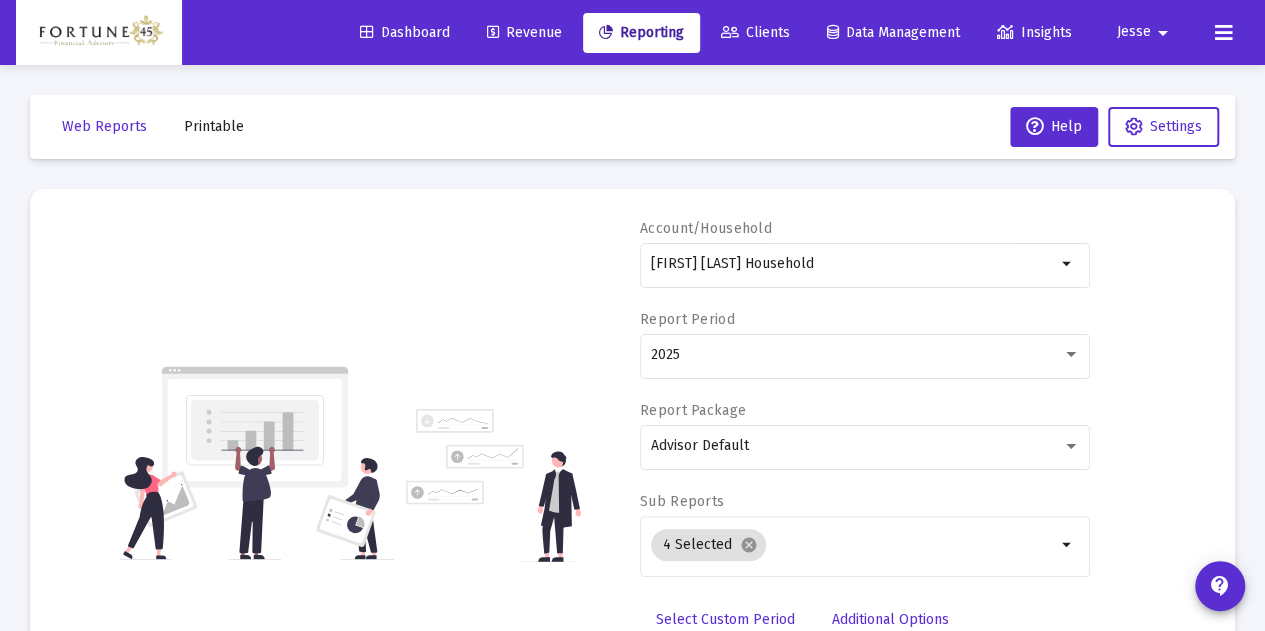 click on "Printable" at bounding box center (104, 126) 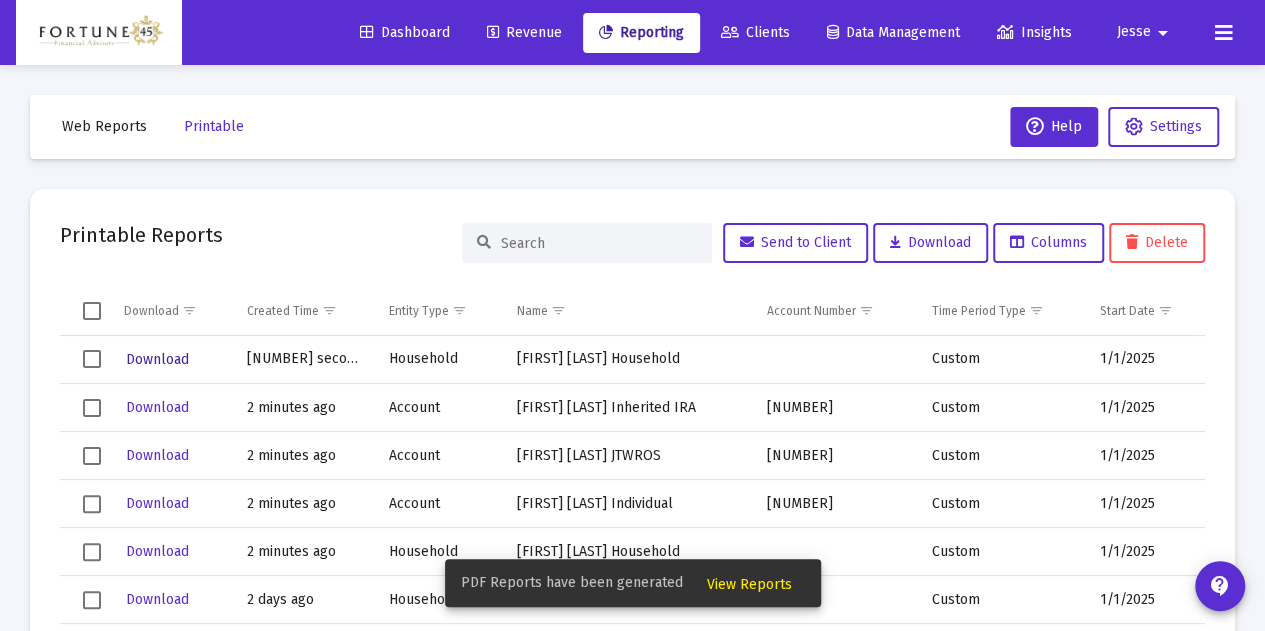 click on "Download" at bounding box center (157, 359) 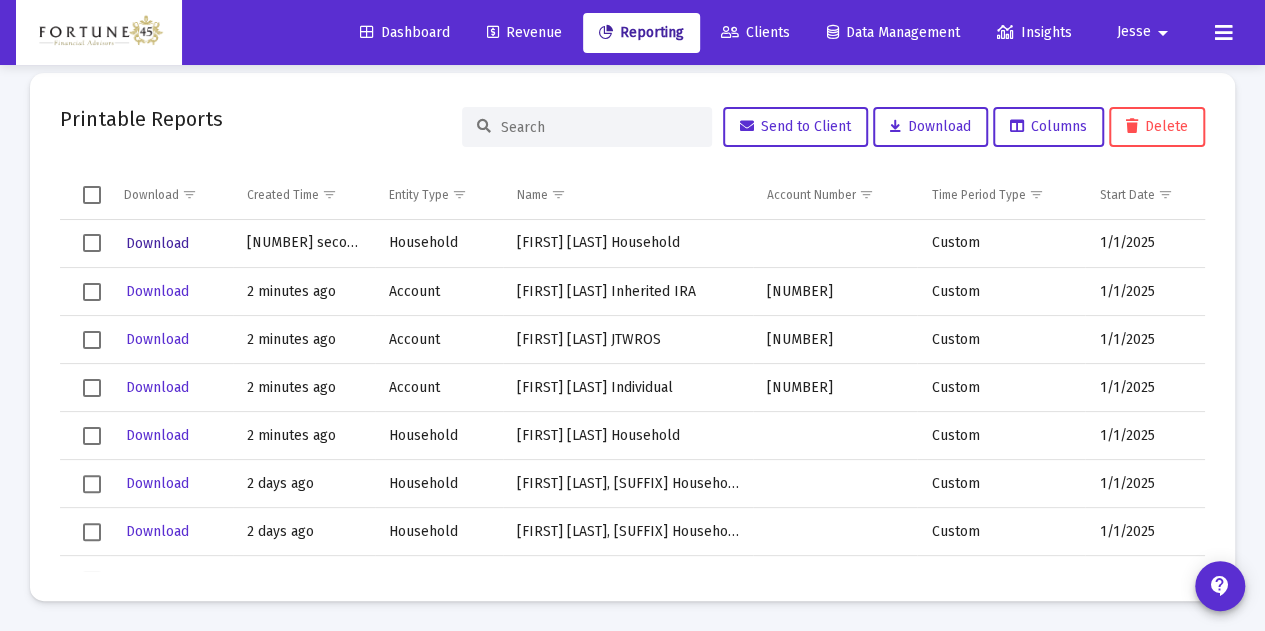 scroll, scrollTop: 0, scrollLeft: 0, axis: both 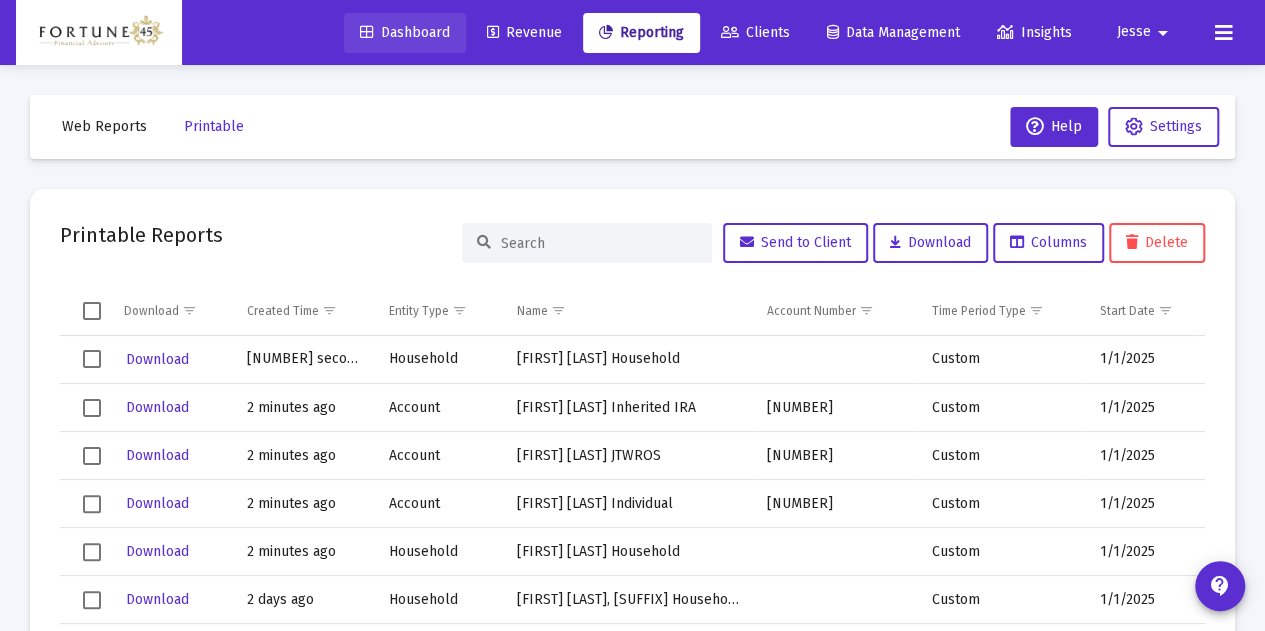 click on "Dashboard" at bounding box center (405, 32) 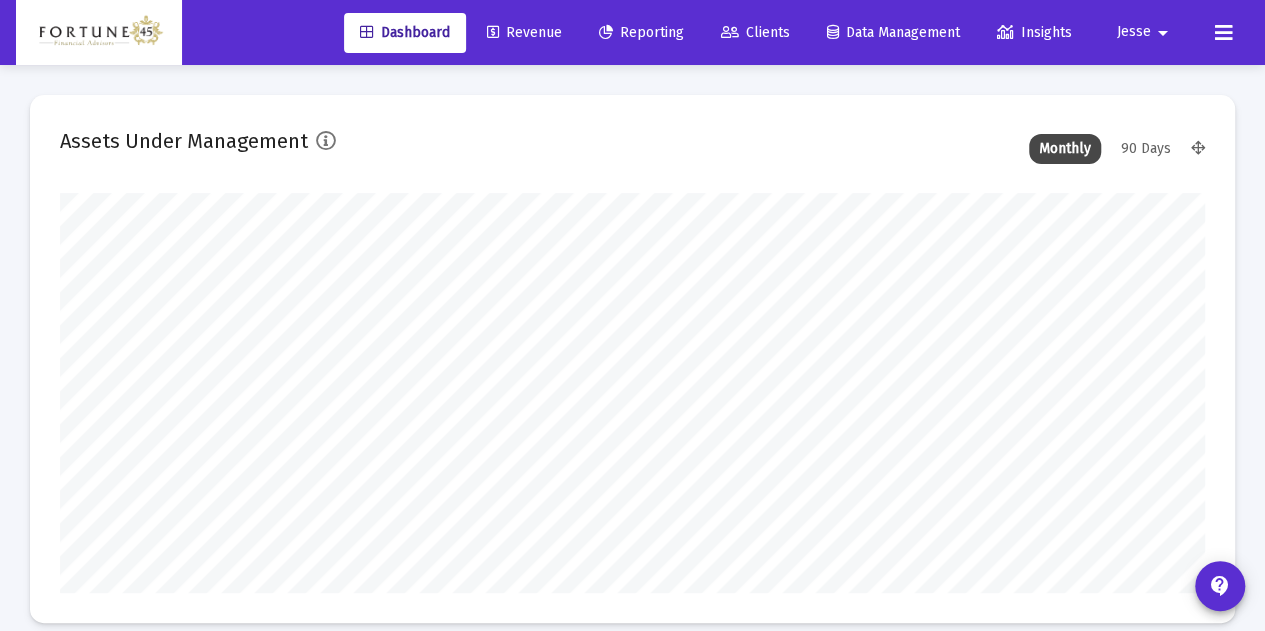 scroll, scrollTop: 999600, scrollLeft: 999386, axis: both 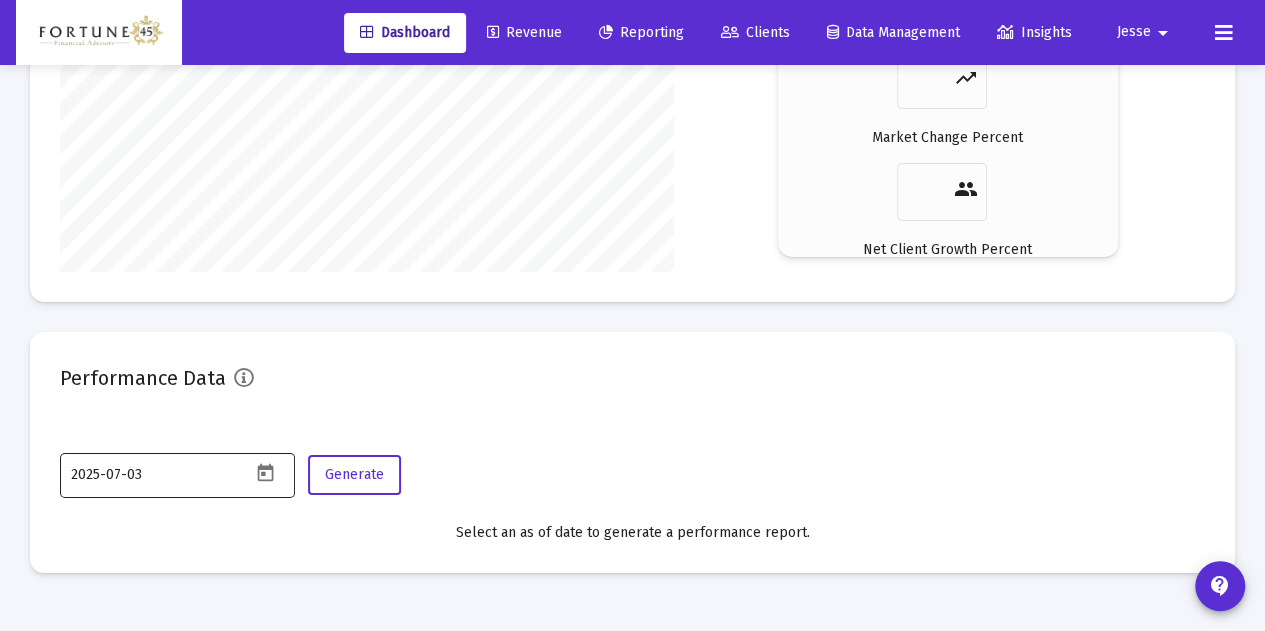 click at bounding box center [265, 473] 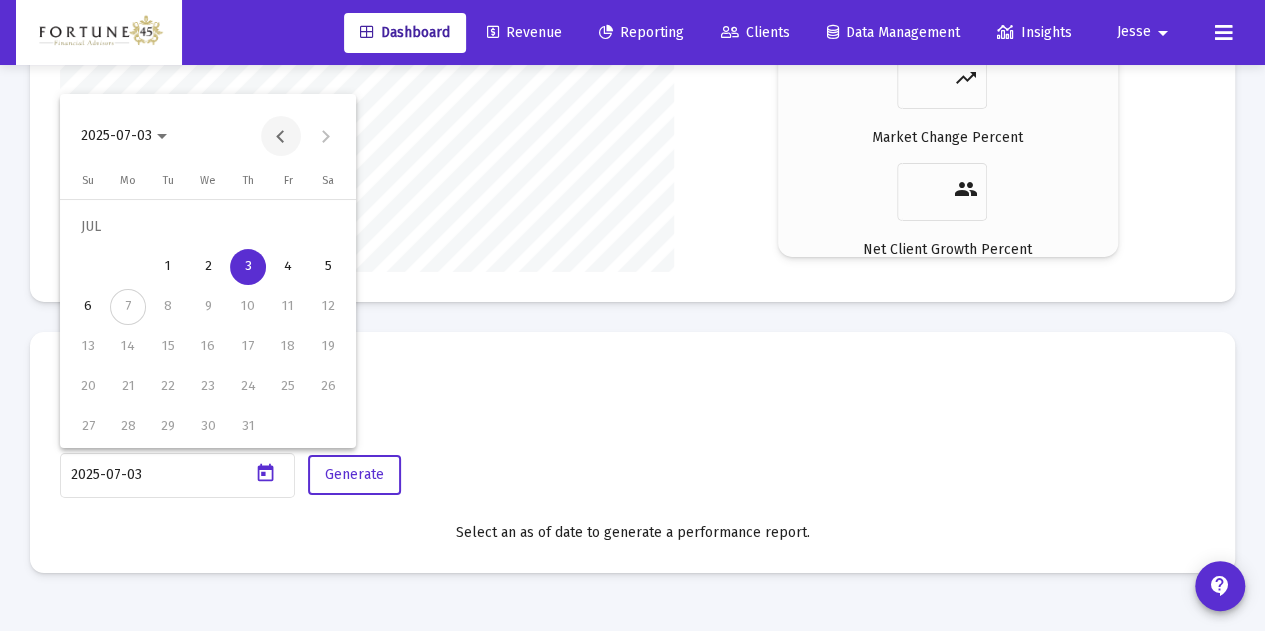 click at bounding box center (281, 136) 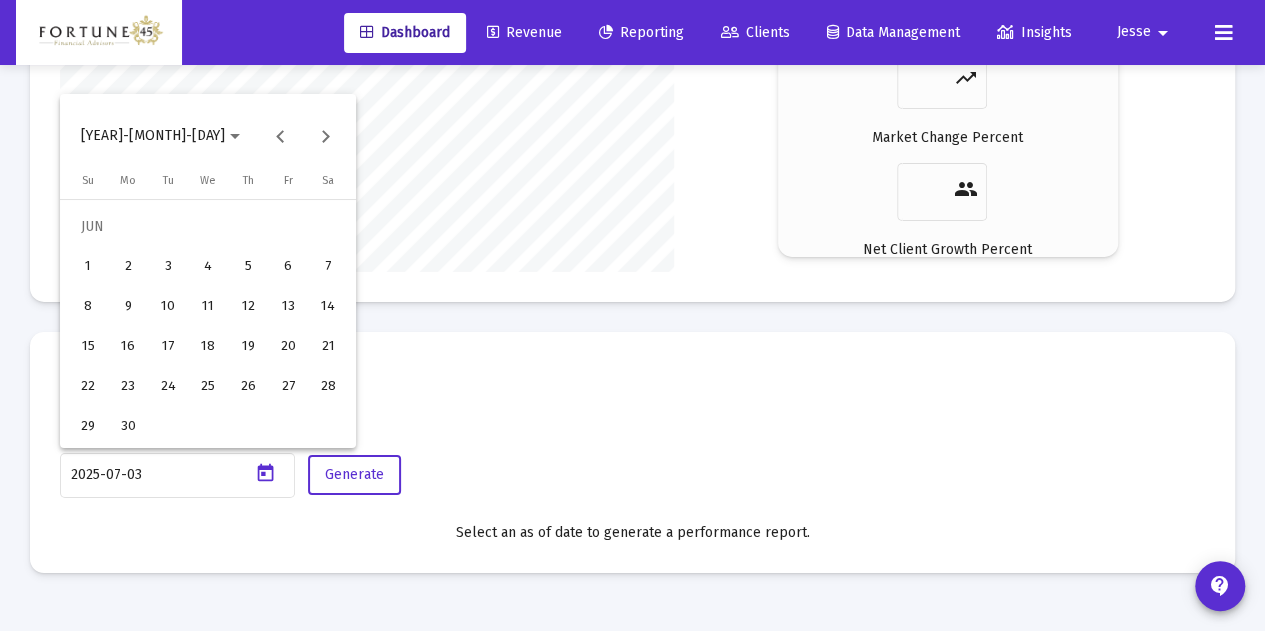 click on "30" at bounding box center [128, 427] 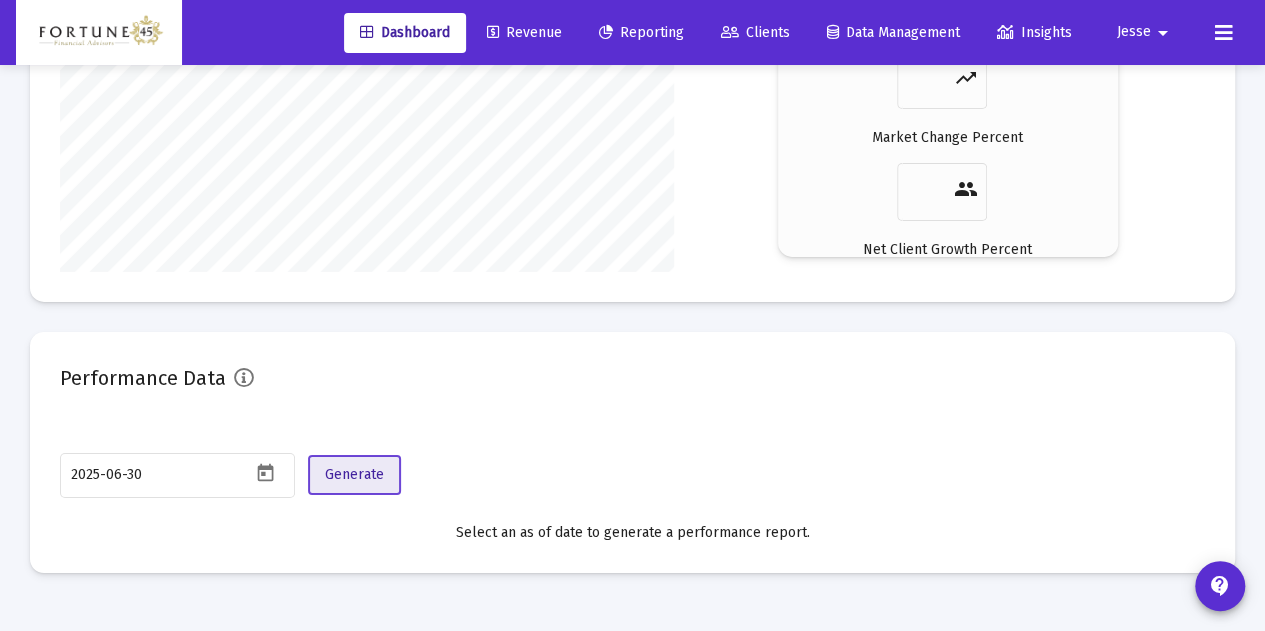 click on "Generate" at bounding box center [354, 475] 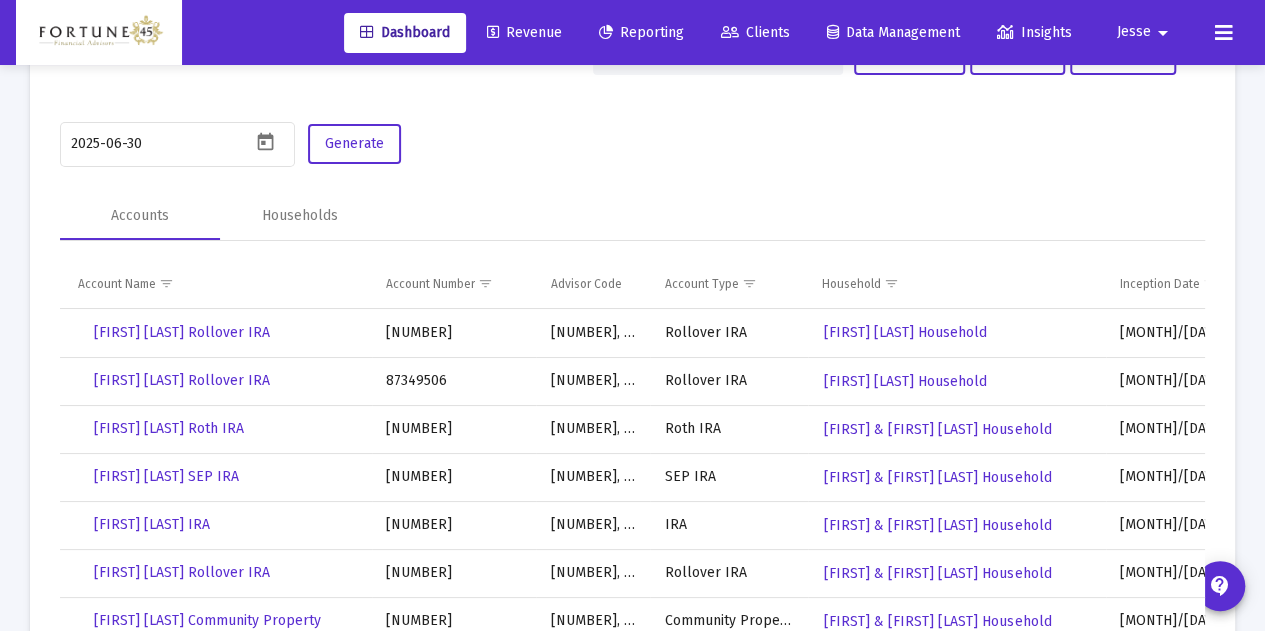 scroll, scrollTop: 3548, scrollLeft: 0, axis: vertical 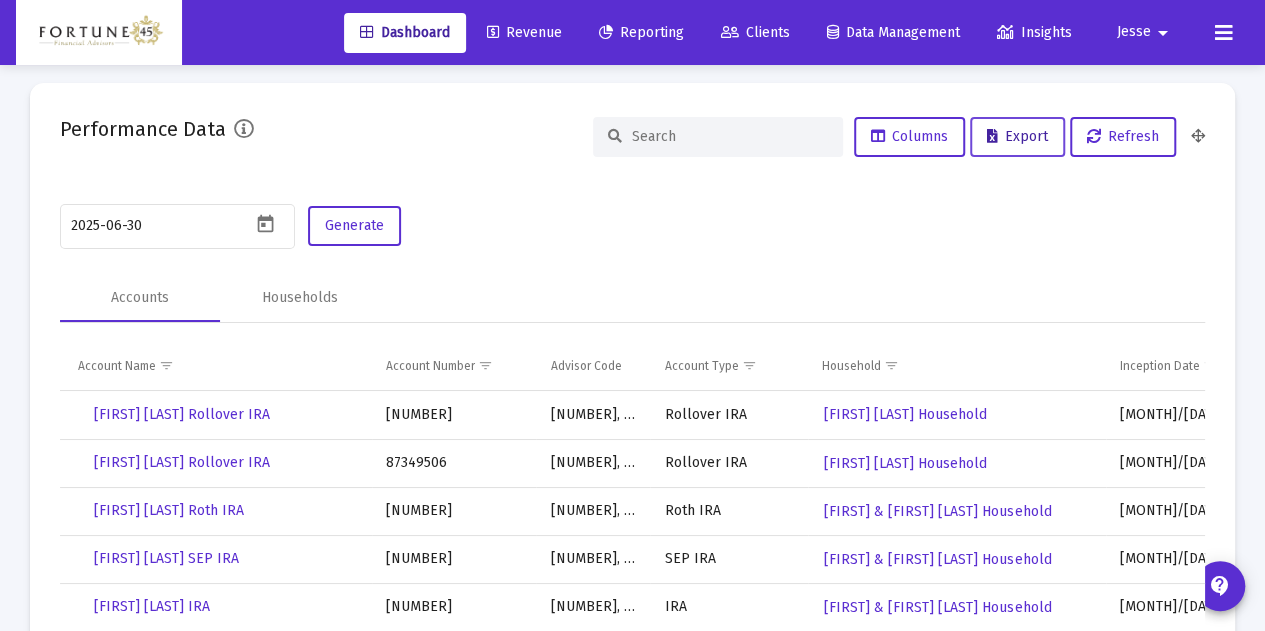click on "Export" at bounding box center (909, 136) 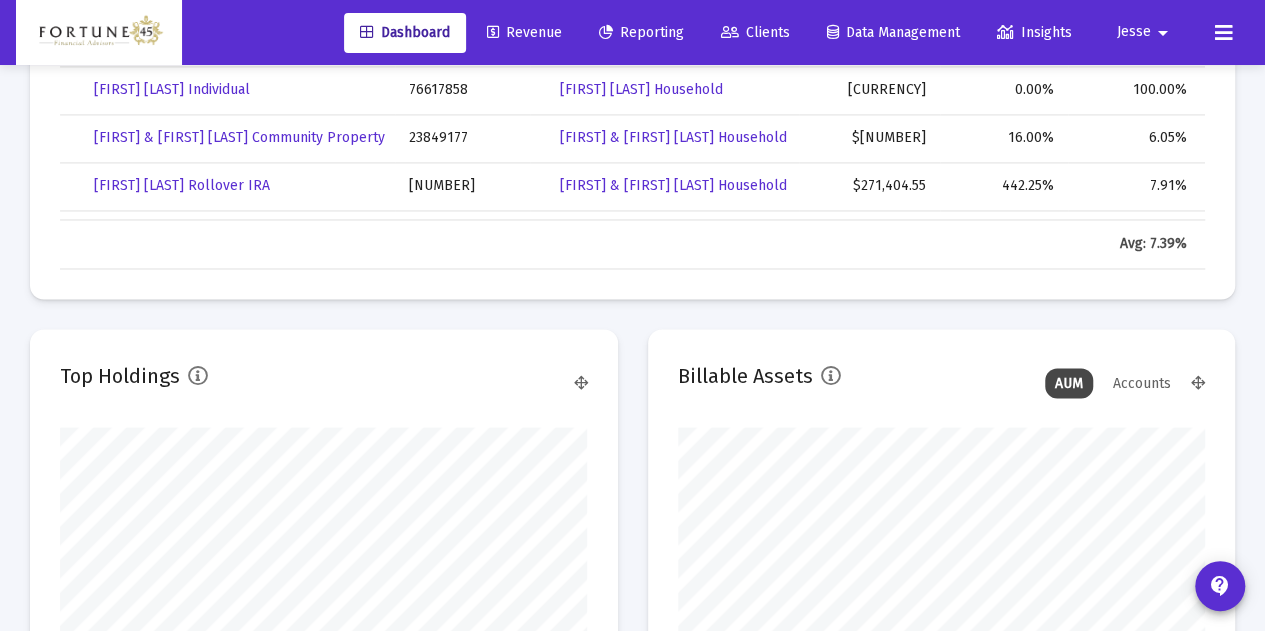 scroll, scrollTop: 1448, scrollLeft: 0, axis: vertical 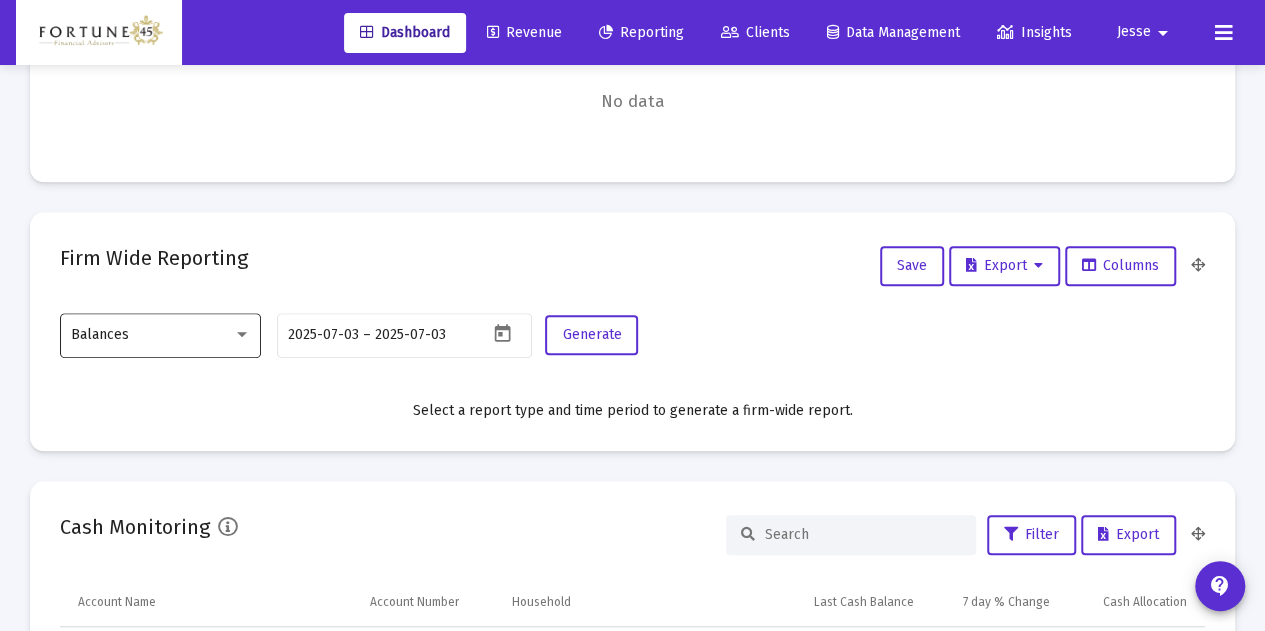 click on "Balances" at bounding box center [161, 334] 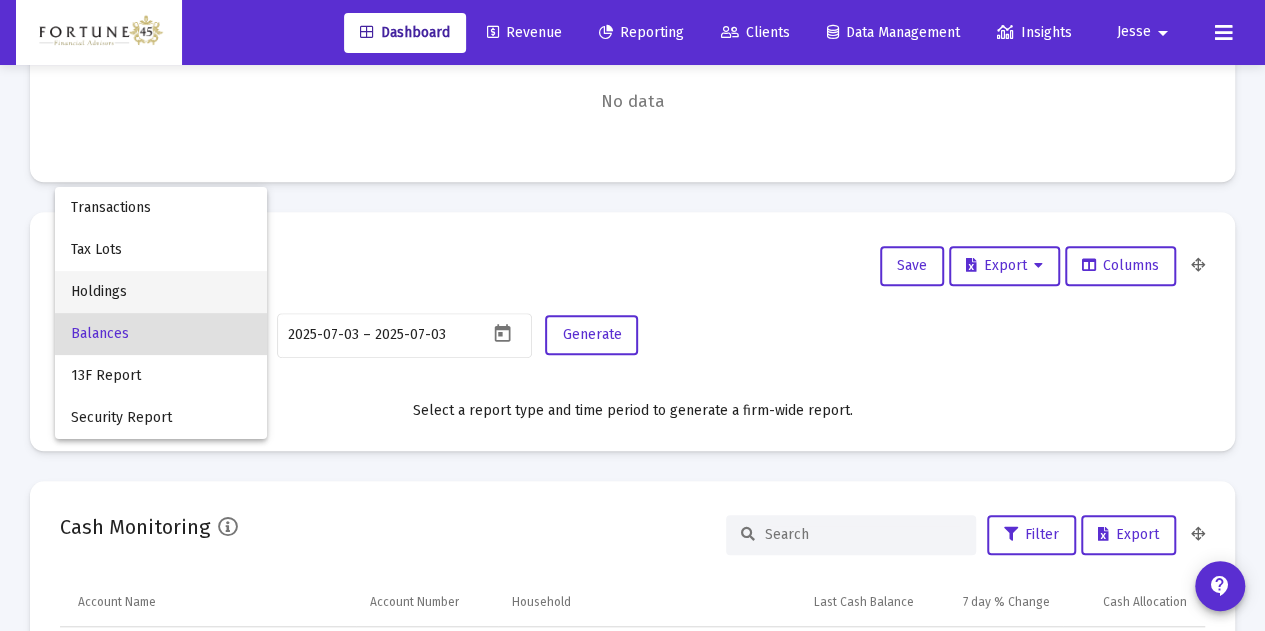 click on "Holdings" at bounding box center (161, 292) 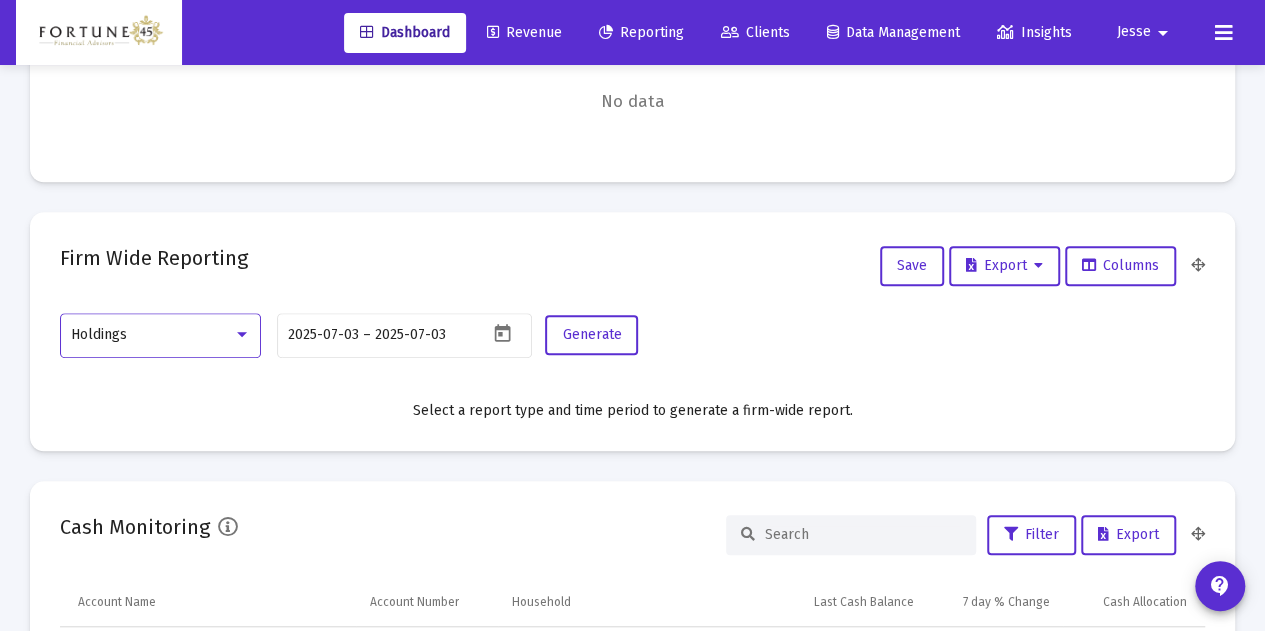 click on "Holdings" at bounding box center (161, 334) 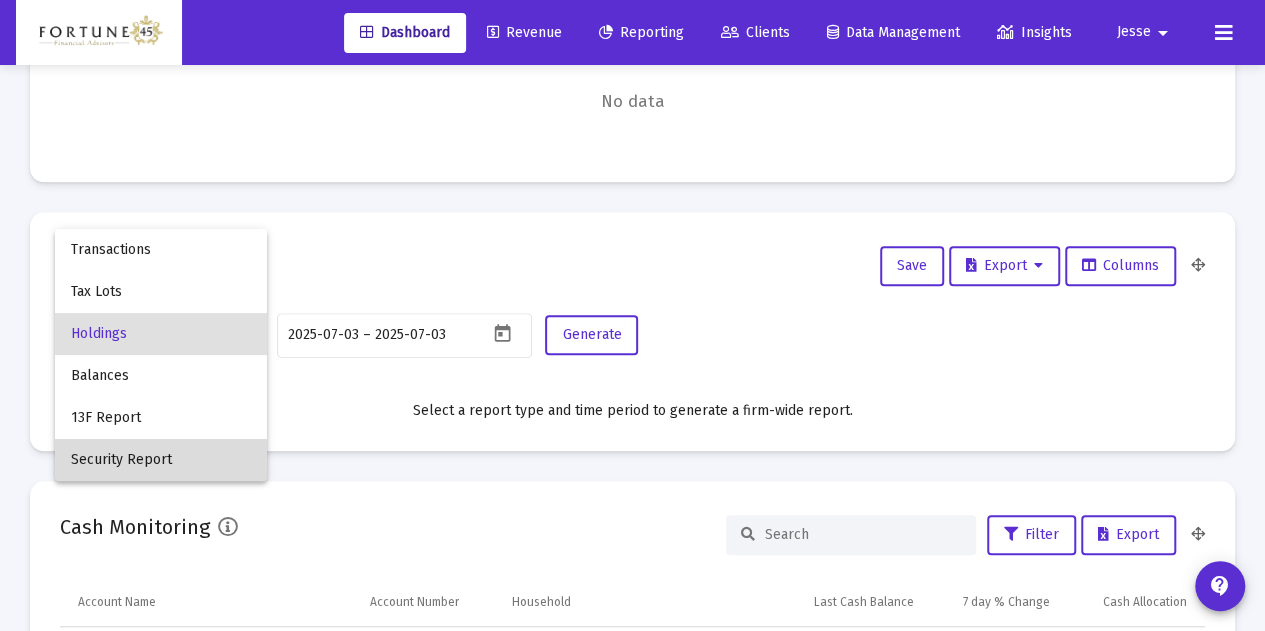 click on "Security Report" at bounding box center [161, 460] 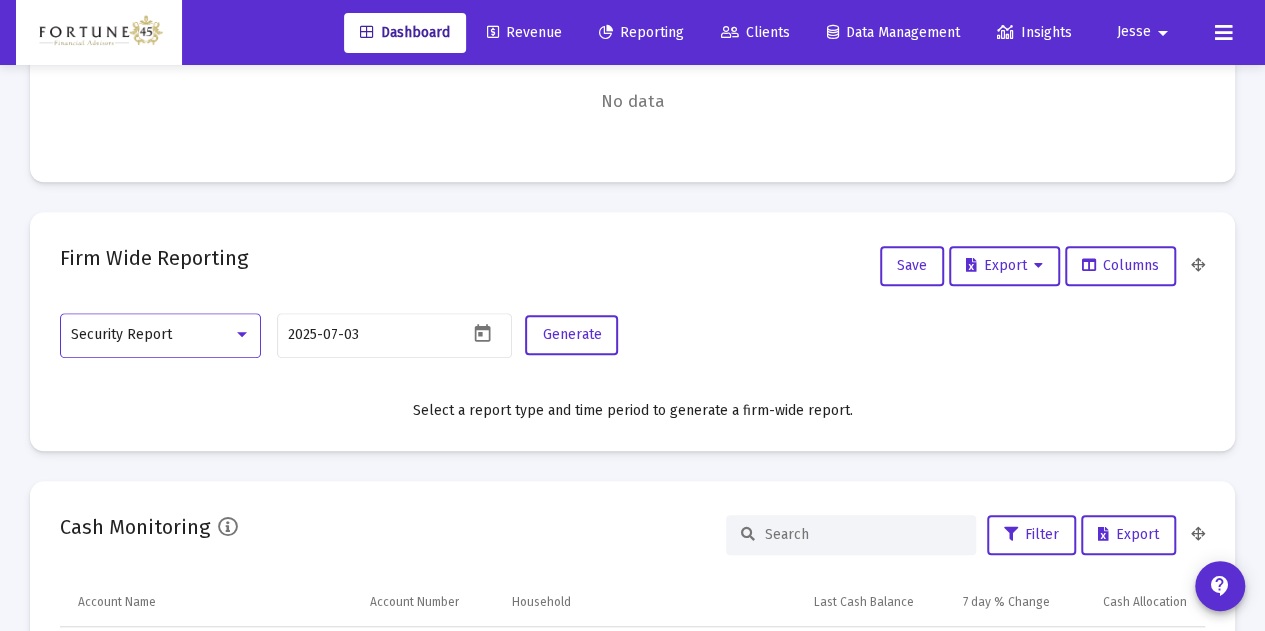 click on "Security Report" at bounding box center [161, 334] 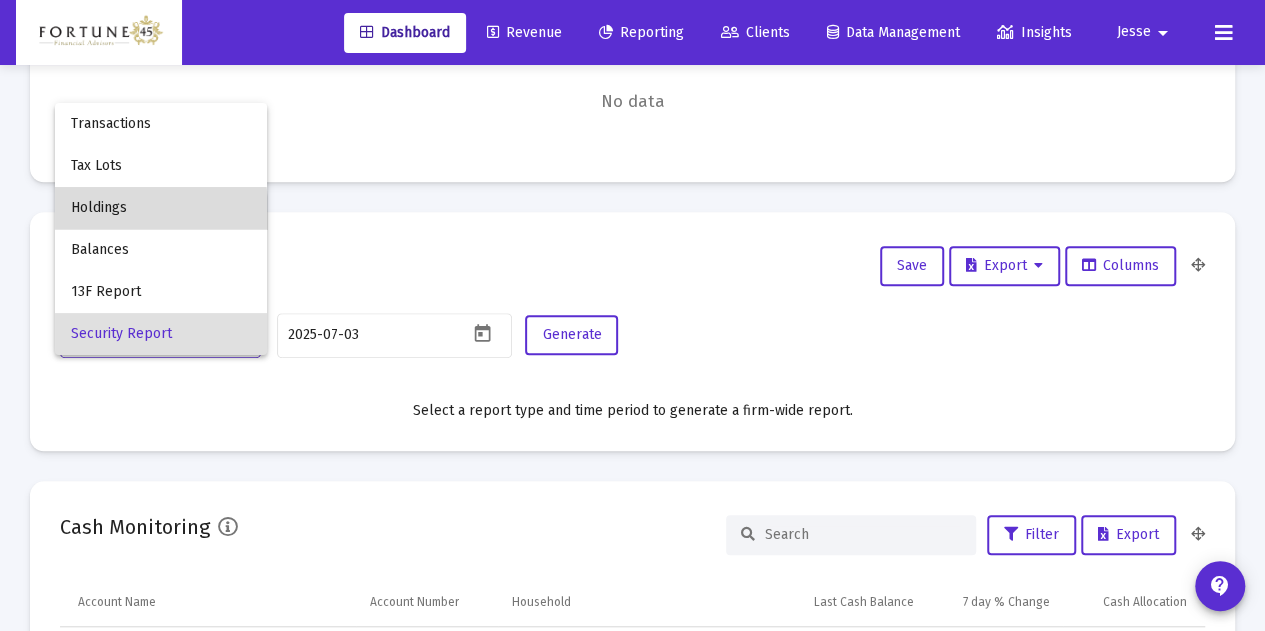 click on "Holdings" at bounding box center (161, 208) 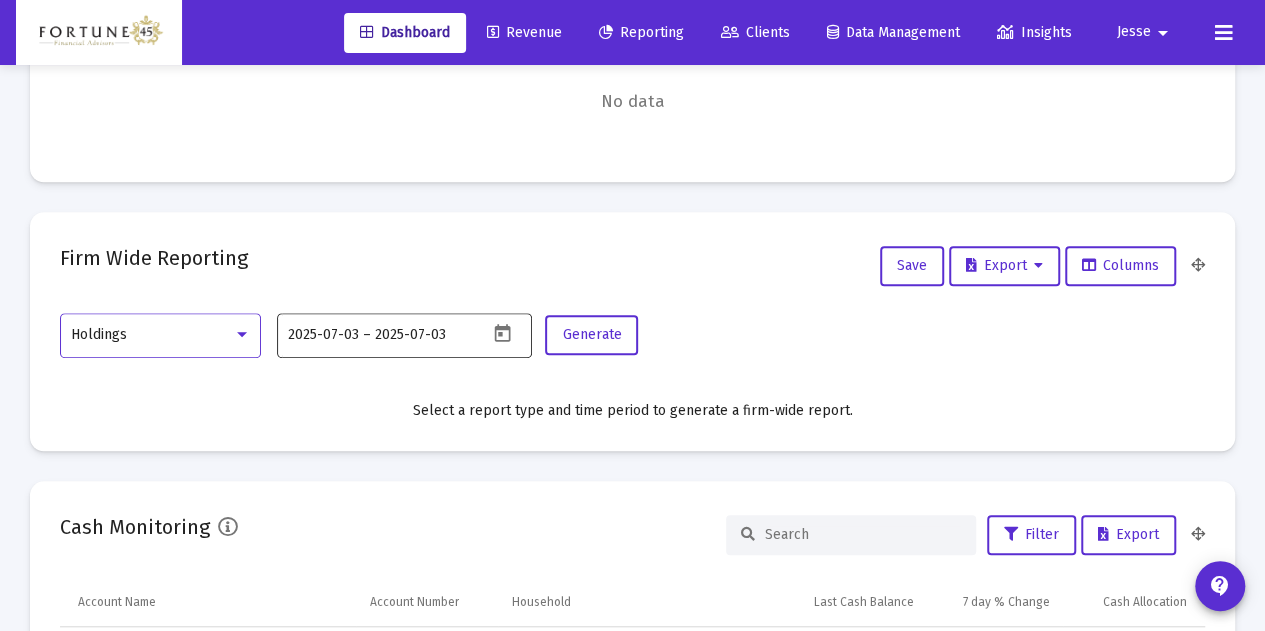 click at bounding box center [502, 333] 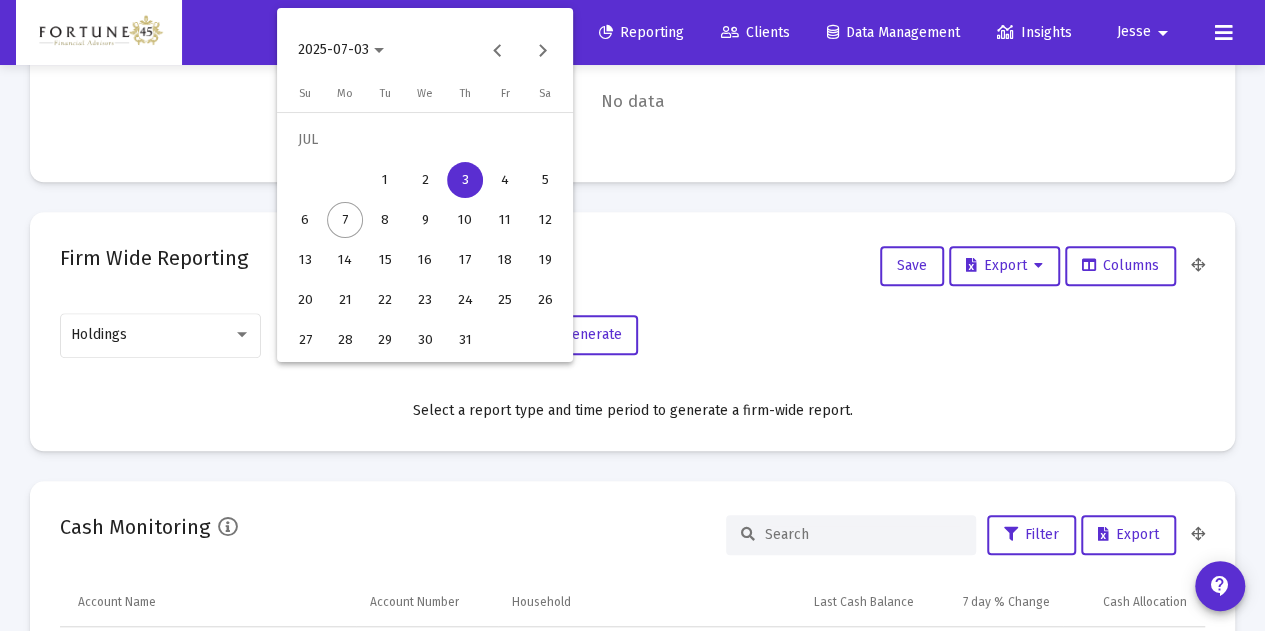 click at bounding box center [632, 315] 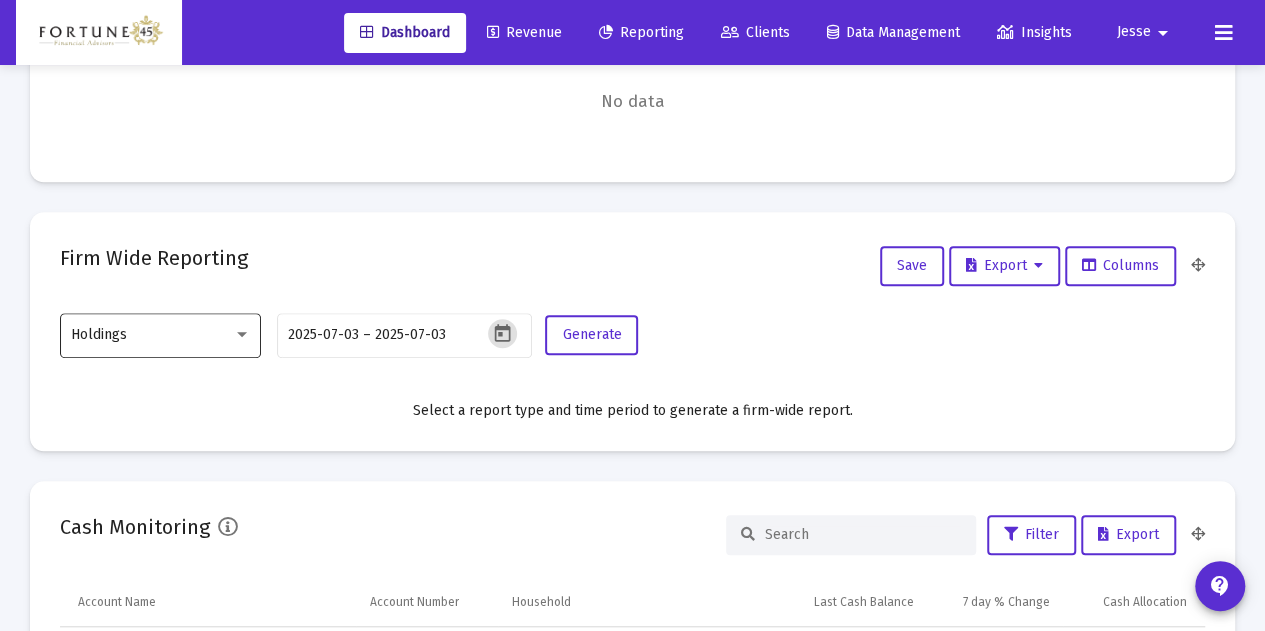 click at bounding box center [242, 334] 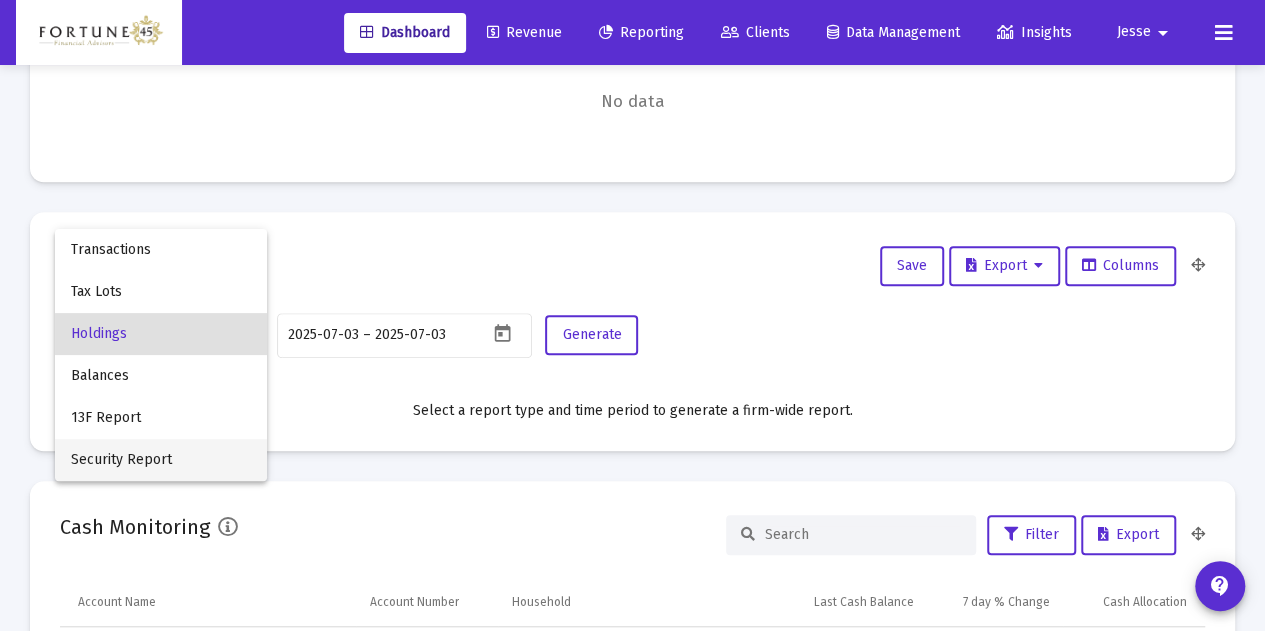 click on "Security Report" at bounding box center [161, 460] 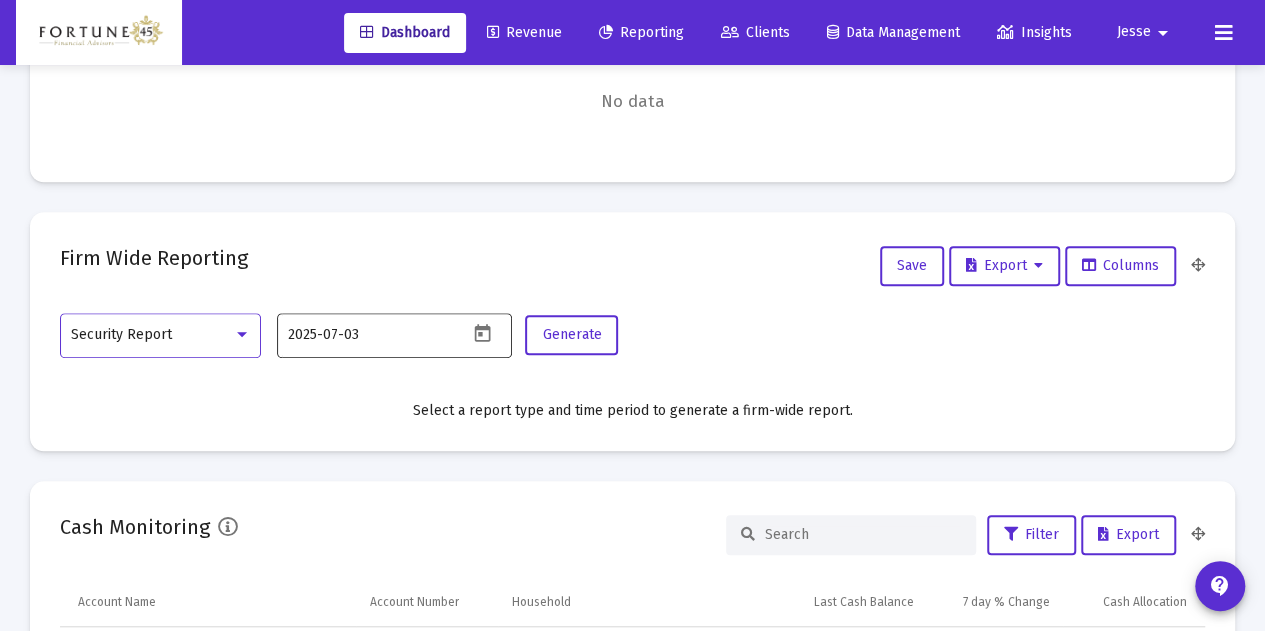 click at bounding box center [482, 333] 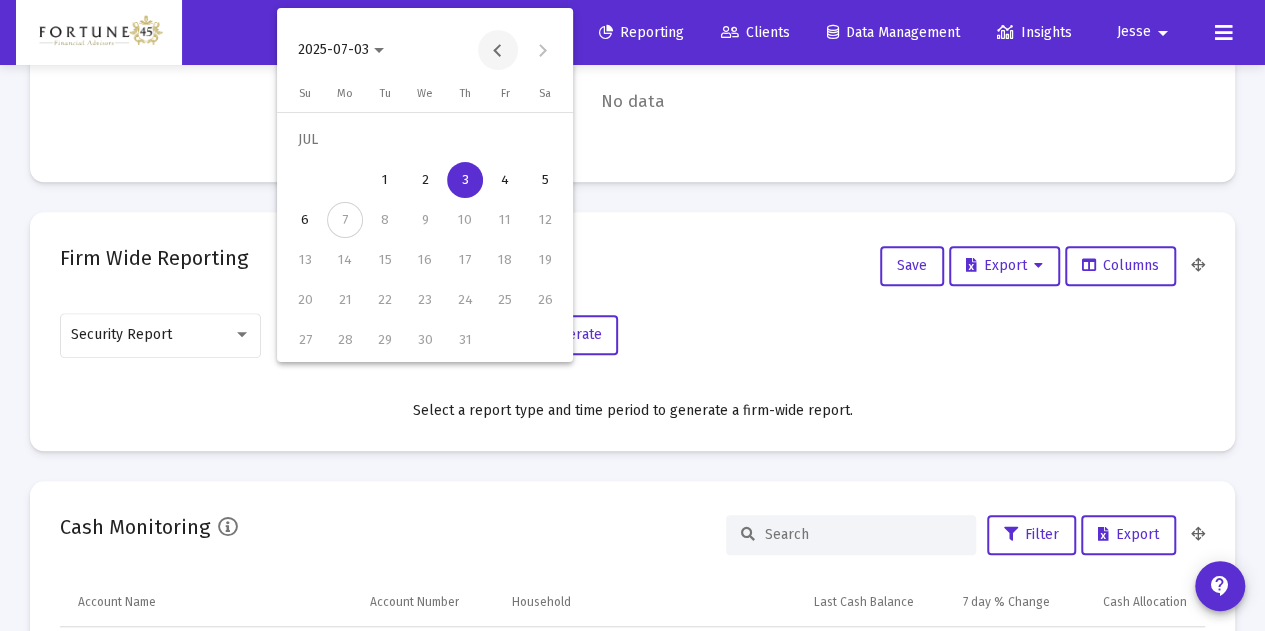 click at bounding box center [498, 50] 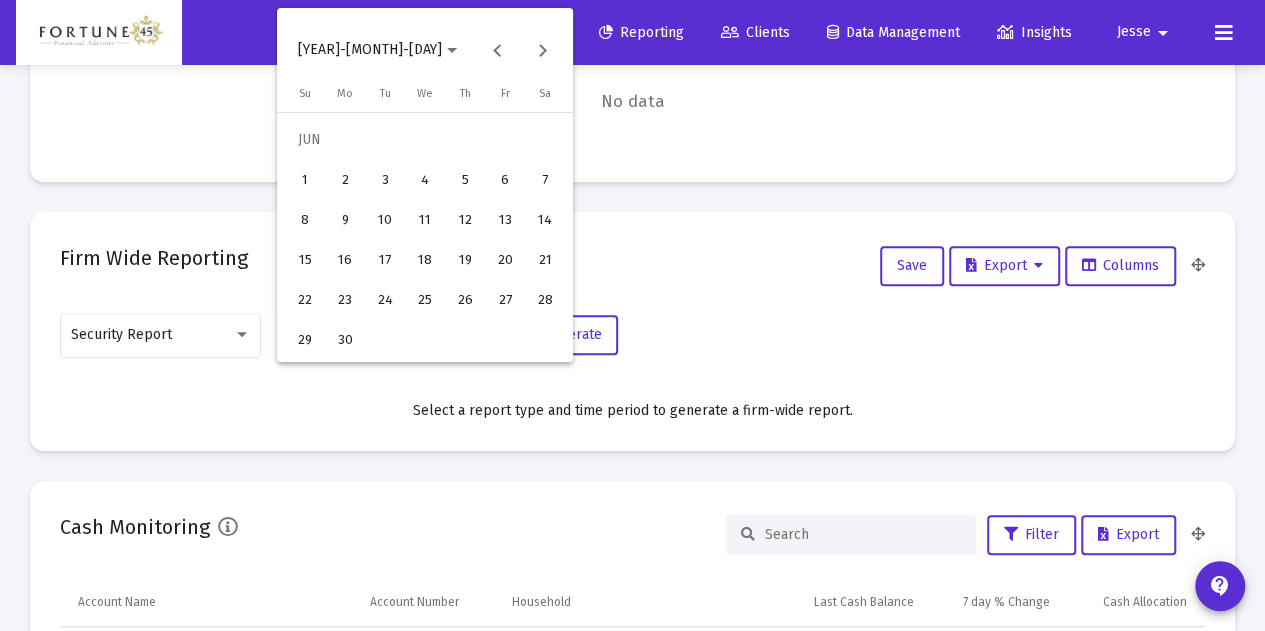 click on "30" at bounding box center (345, 340) 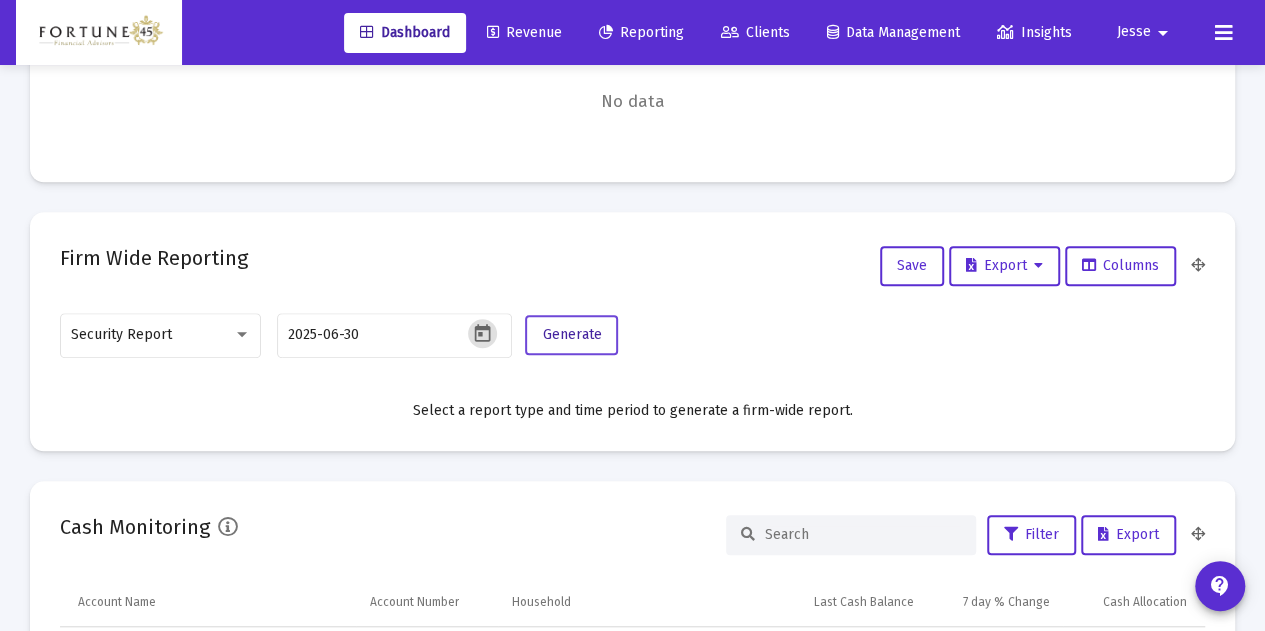 click on "Generate" at bounding box center [571, 335] 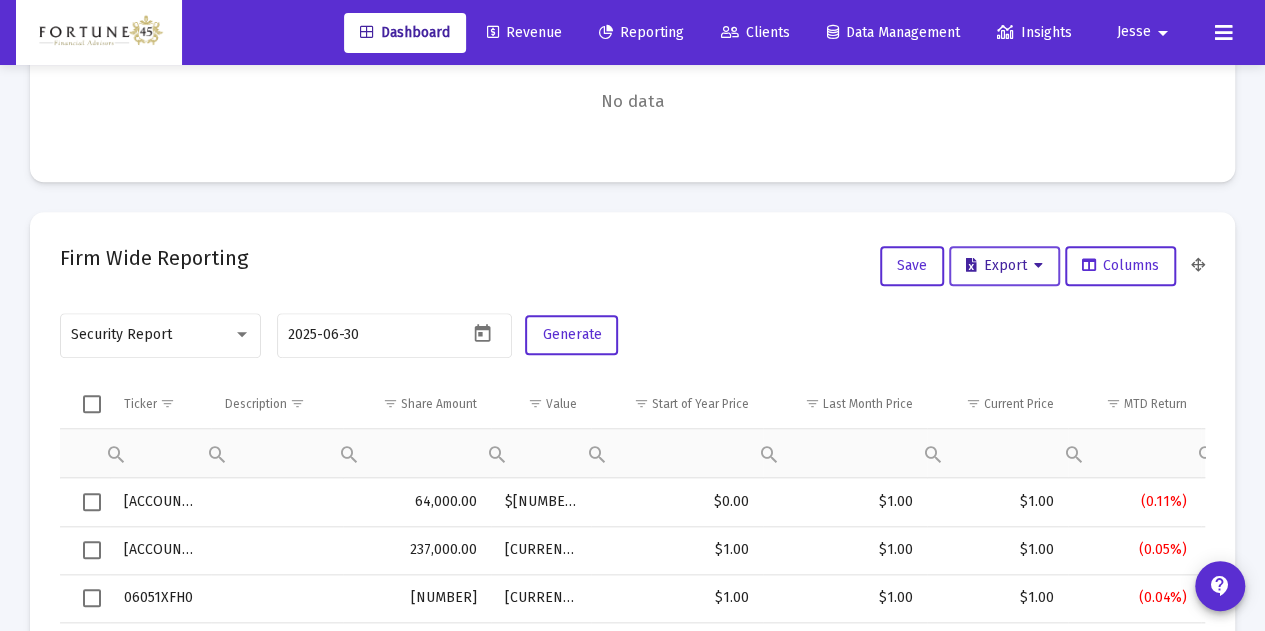 click on "Export" at bounding box center [1004, 266] 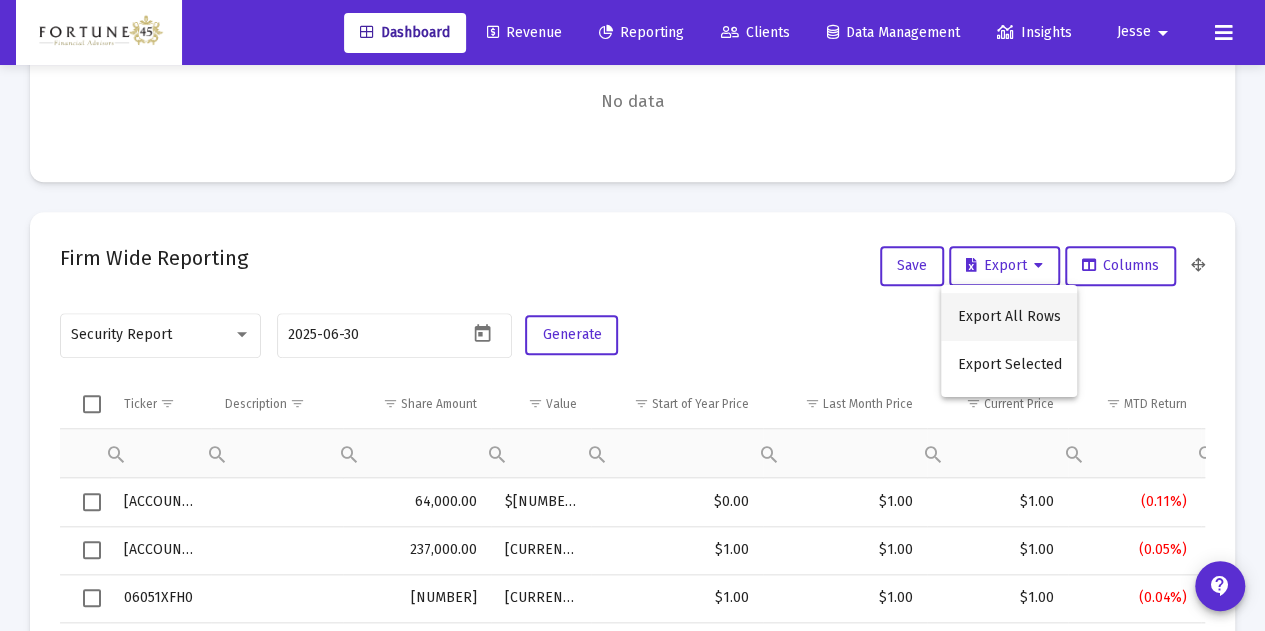click on "Export All Rows" at bounding box center (1009, 317) 